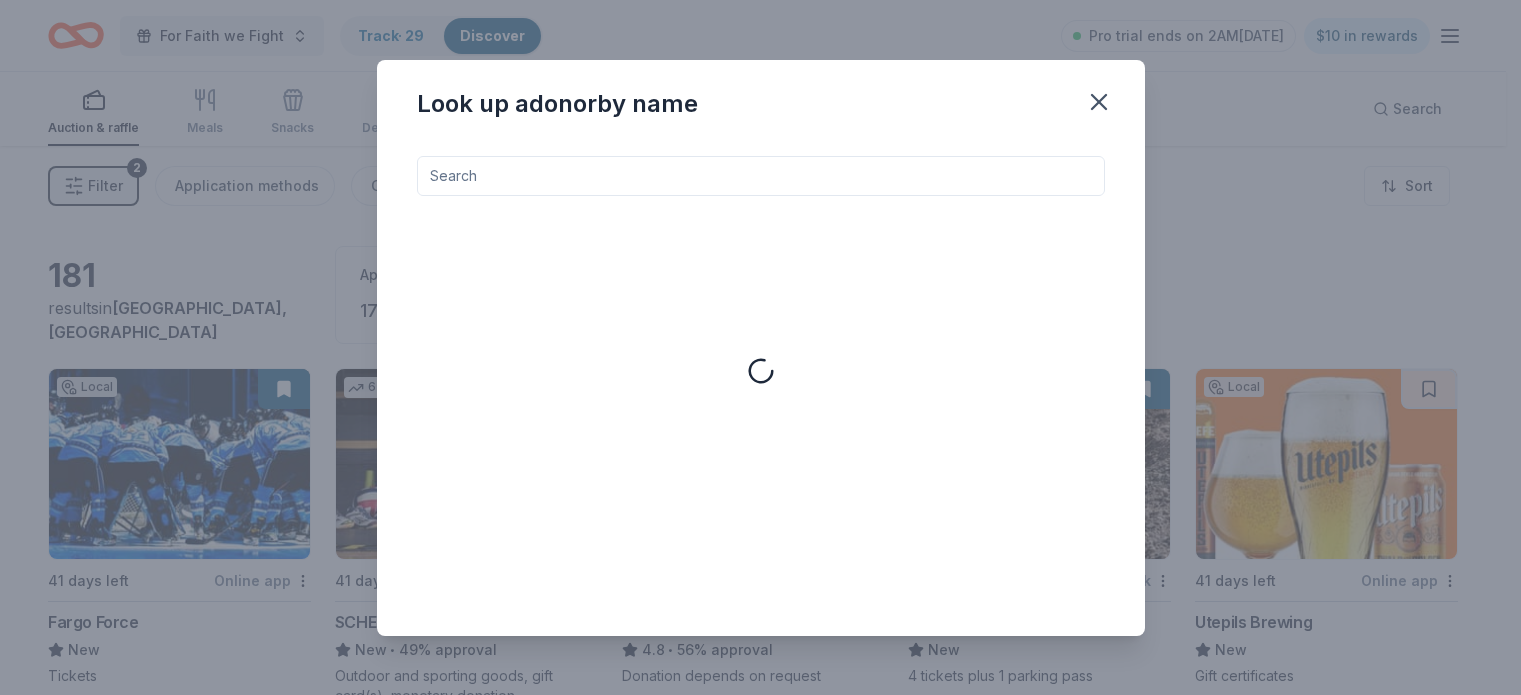 scroll, scrollTop: 0, scrollLeft: 0, axis: both 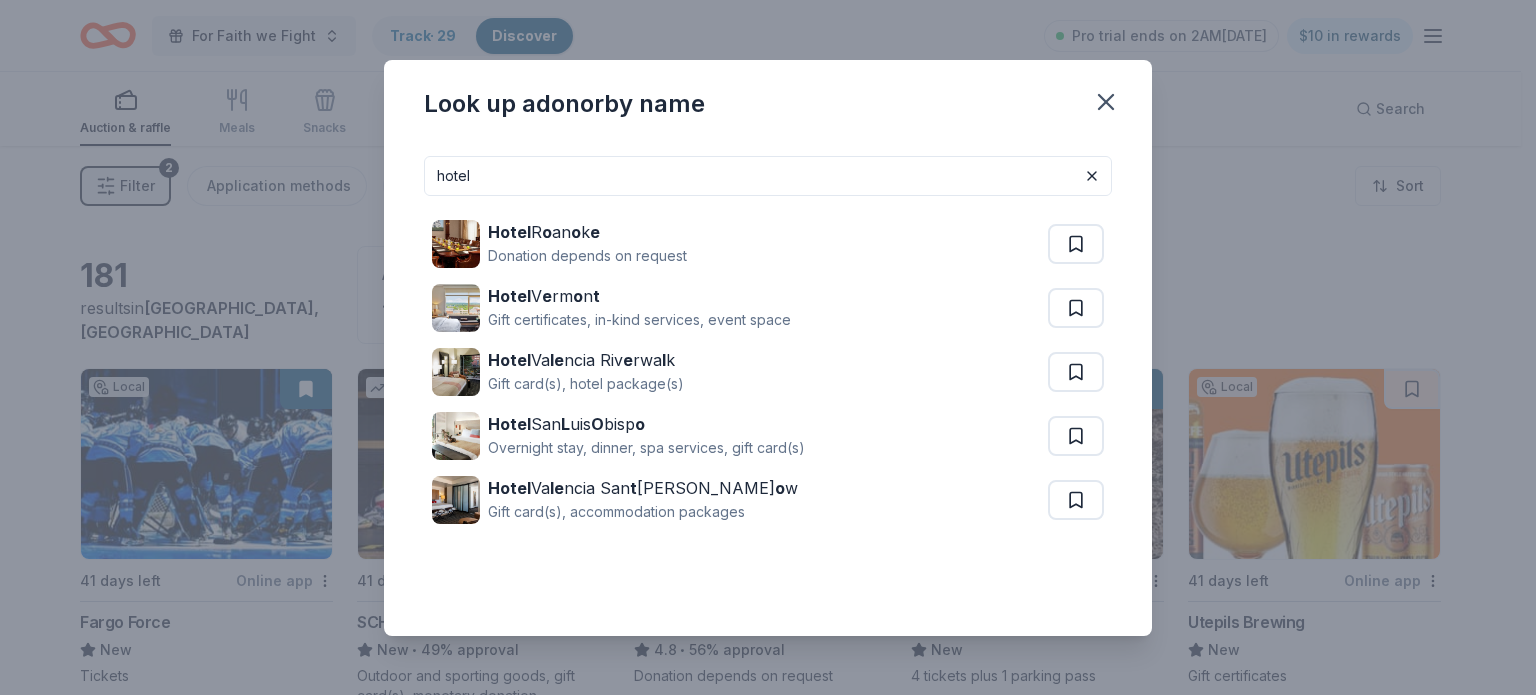 drag, startPoint x: 452, startPoint y: 175, endPoint x: 319, endPoint y: 171, distance: 133.06013 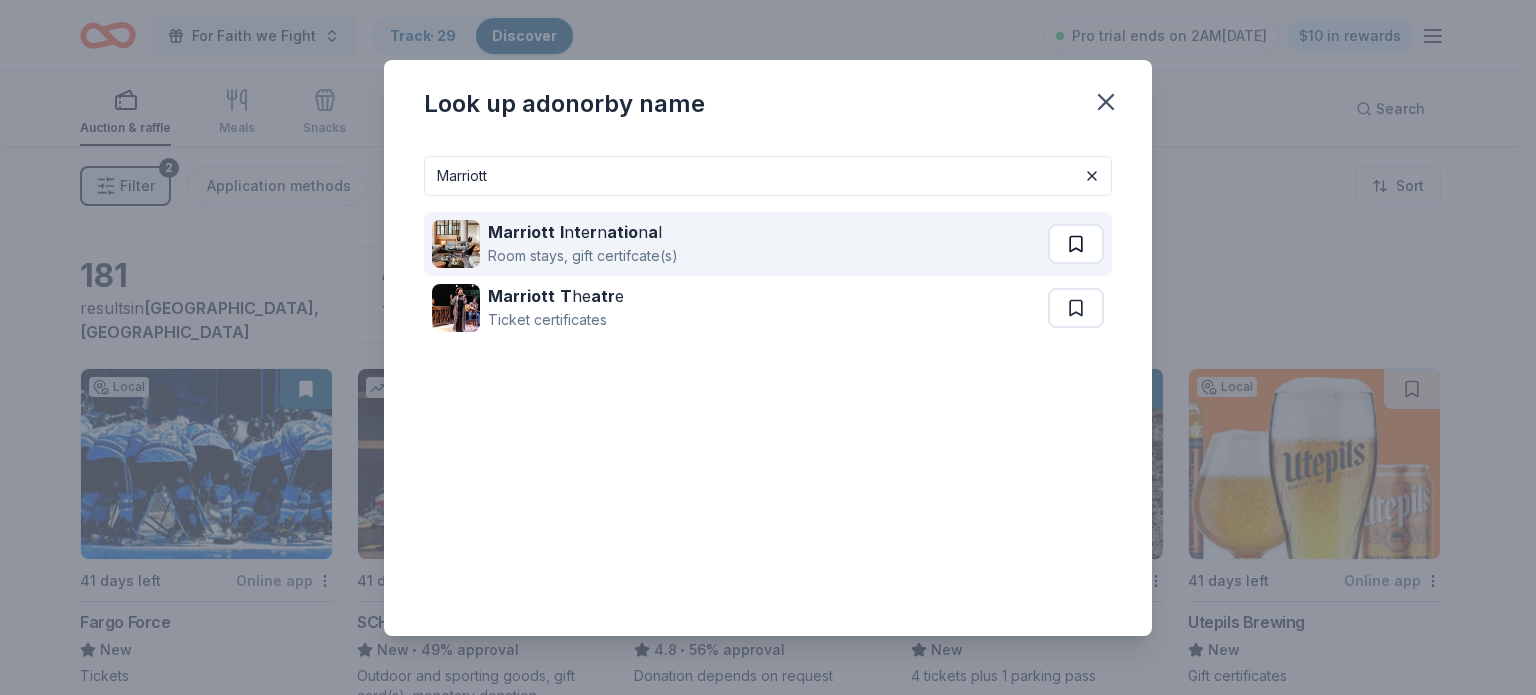click at bounding box center [1076, 244] 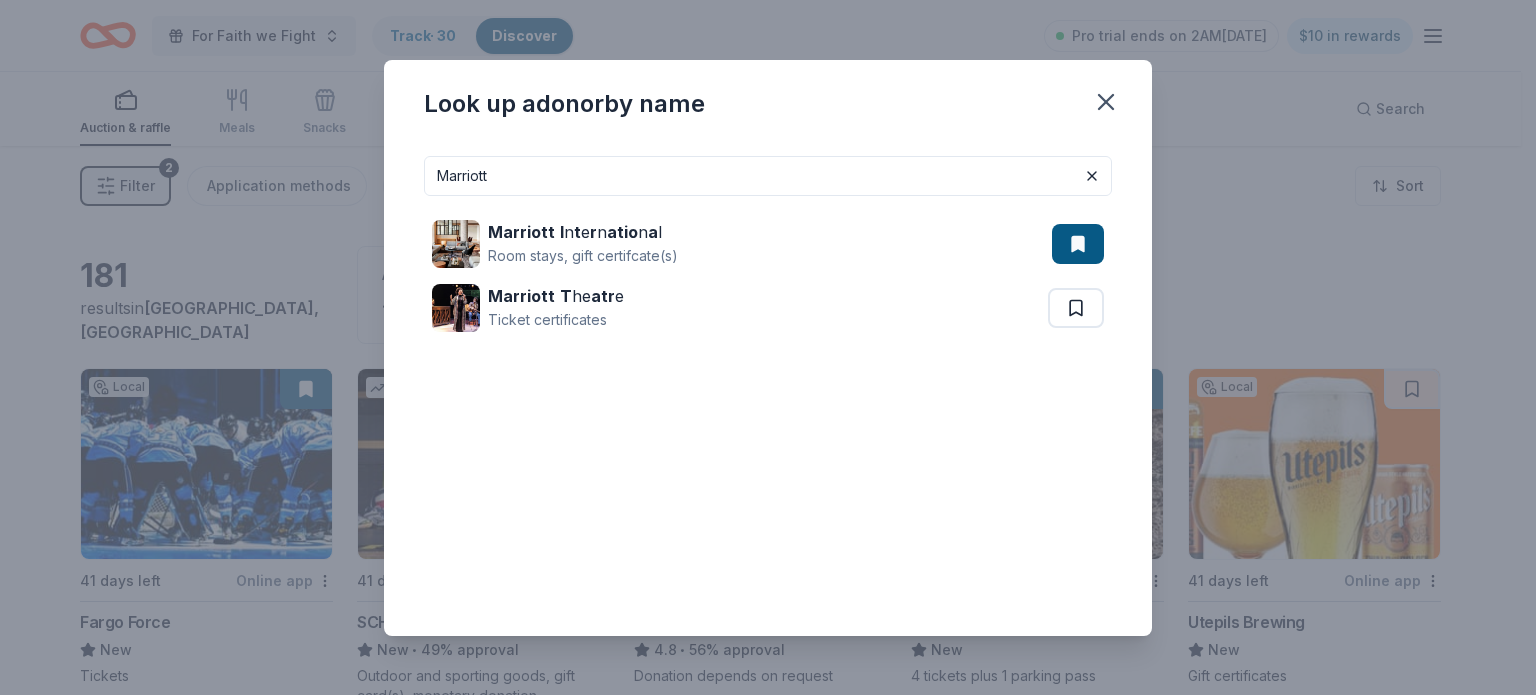 drag, startPoint x: 576, startPoint y: 176, endPoint x: 375, endPoint y: 163, distance: 201.41995 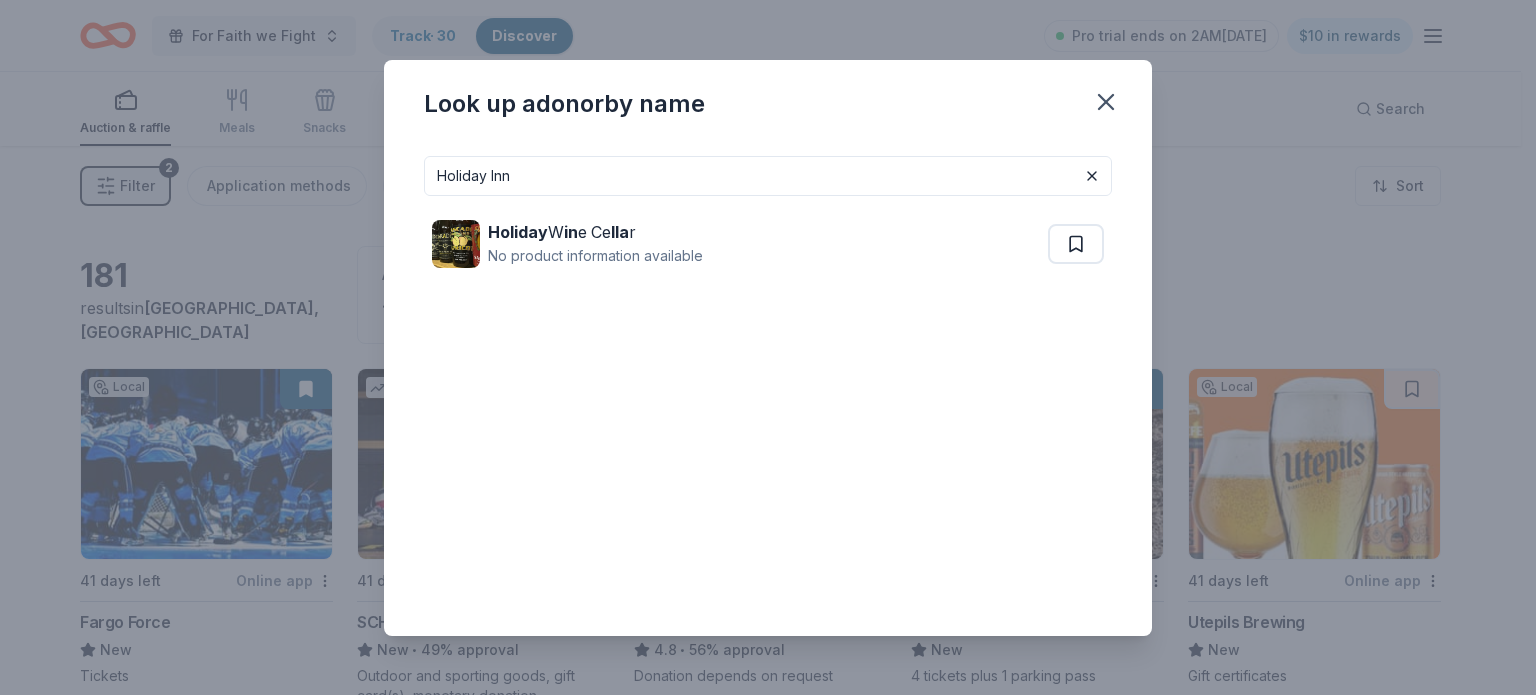 drag, startPoint x: 548, startPoint y: 171, endPoint x: 241, endPoint y: 179, distance: 307.10422 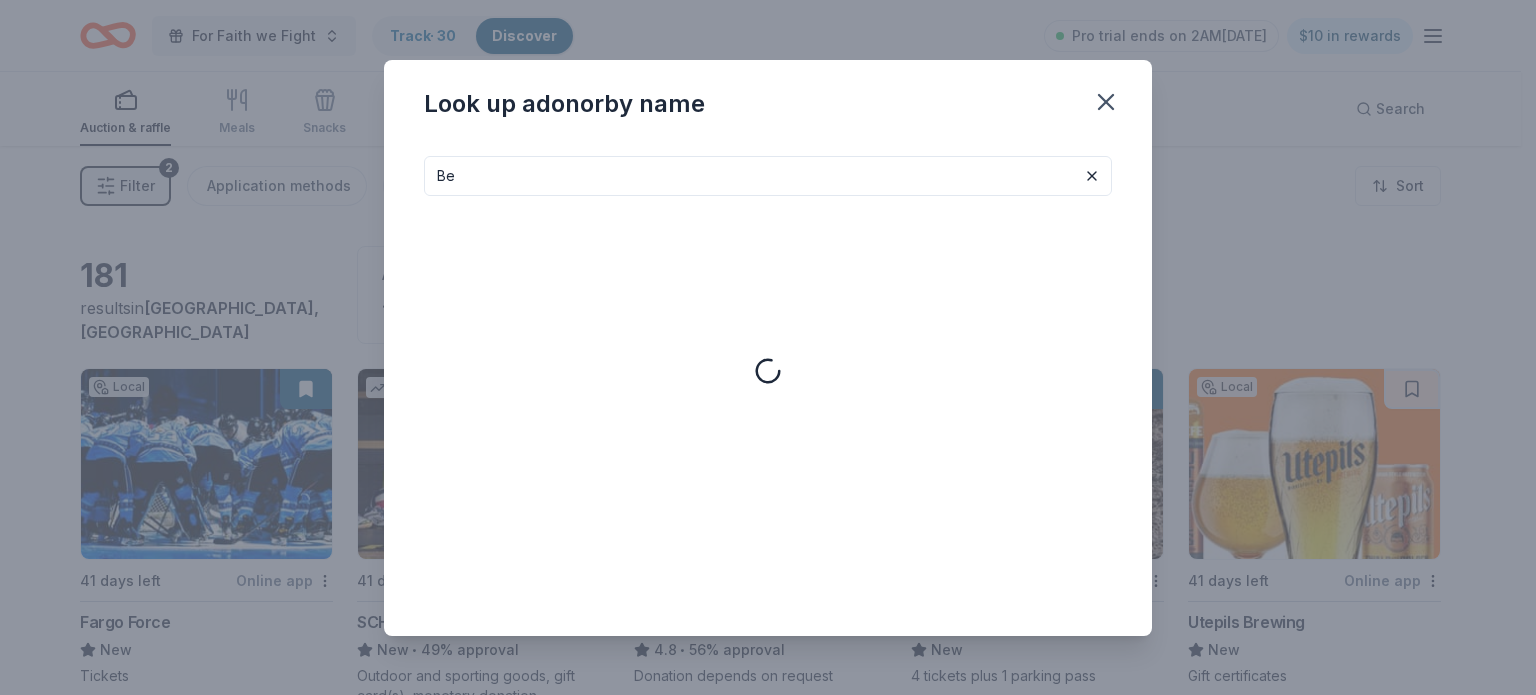 type on "B" 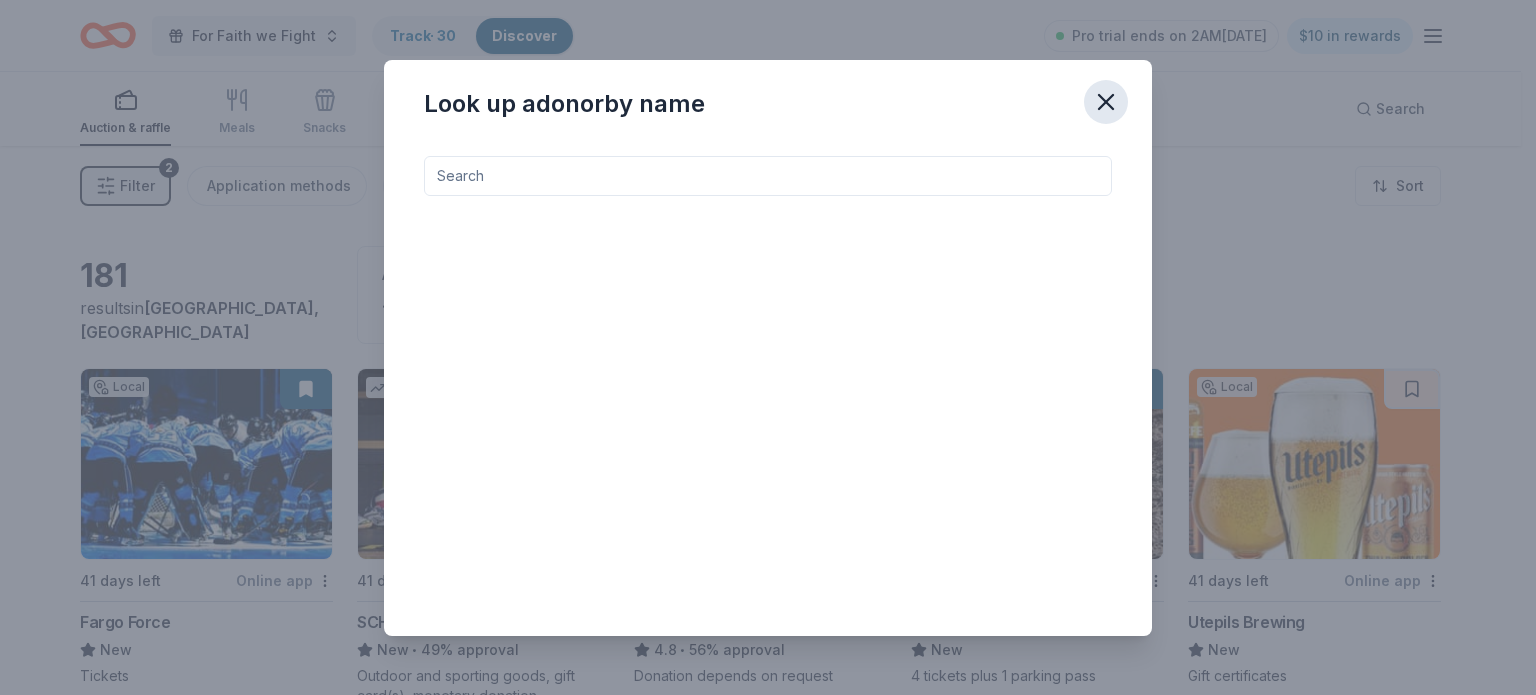type 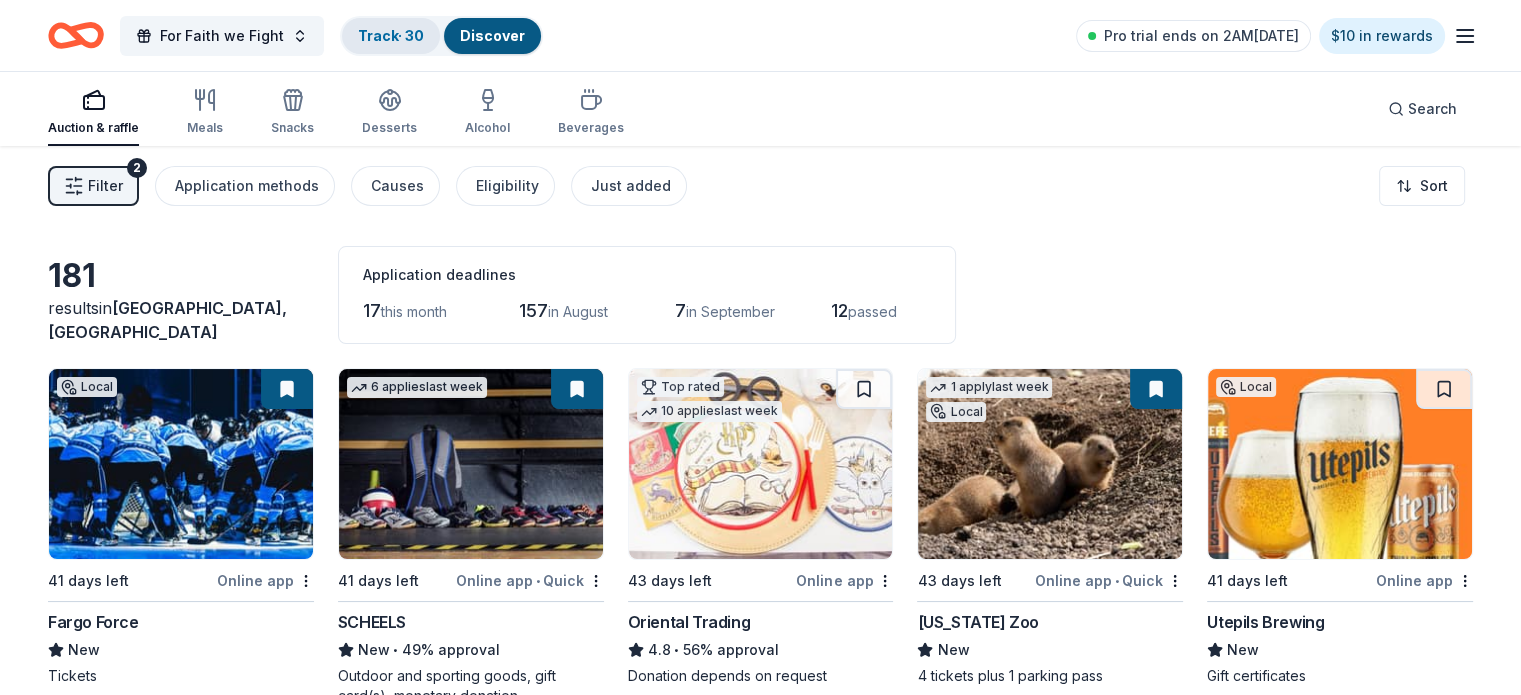 click on "Track  · 30" at bounding box center [391, 35] 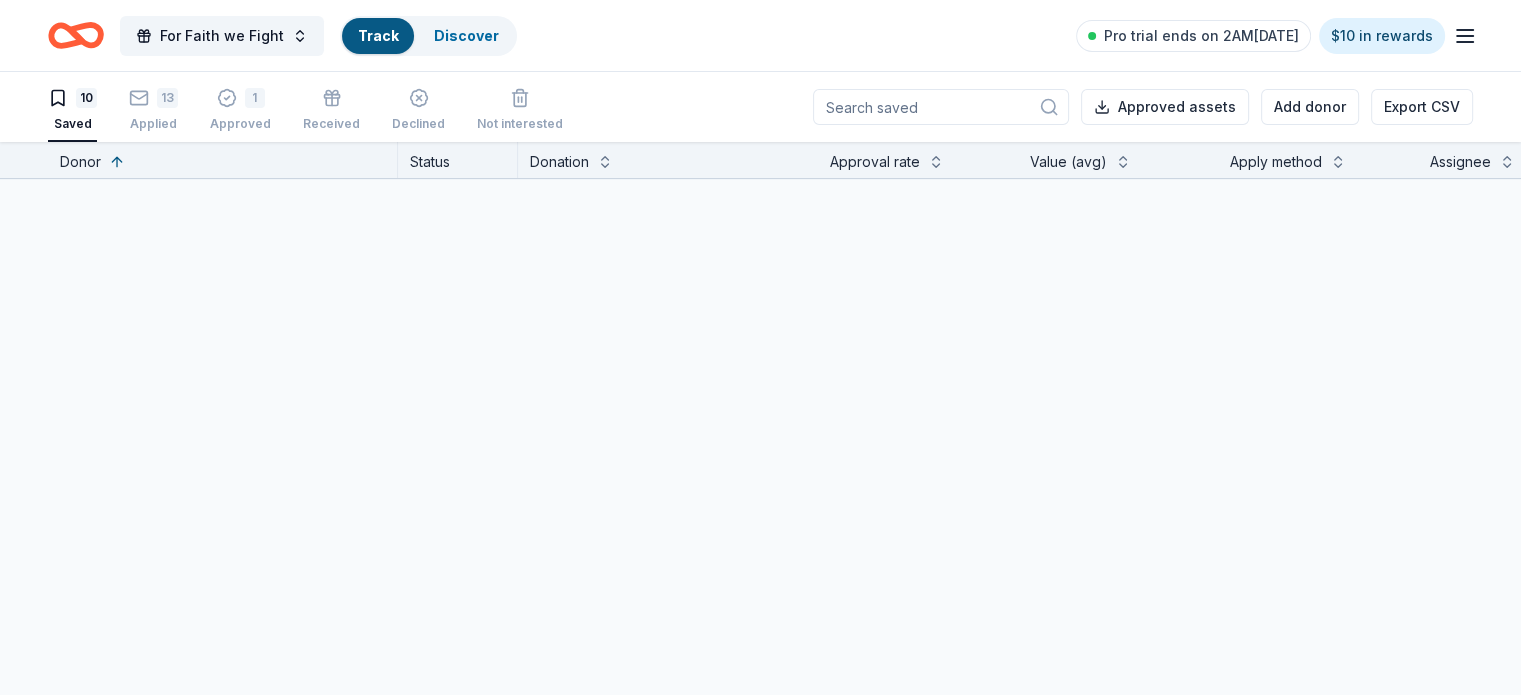 scroll, scrollTop: 0, scrollLeft: 0, axis: both 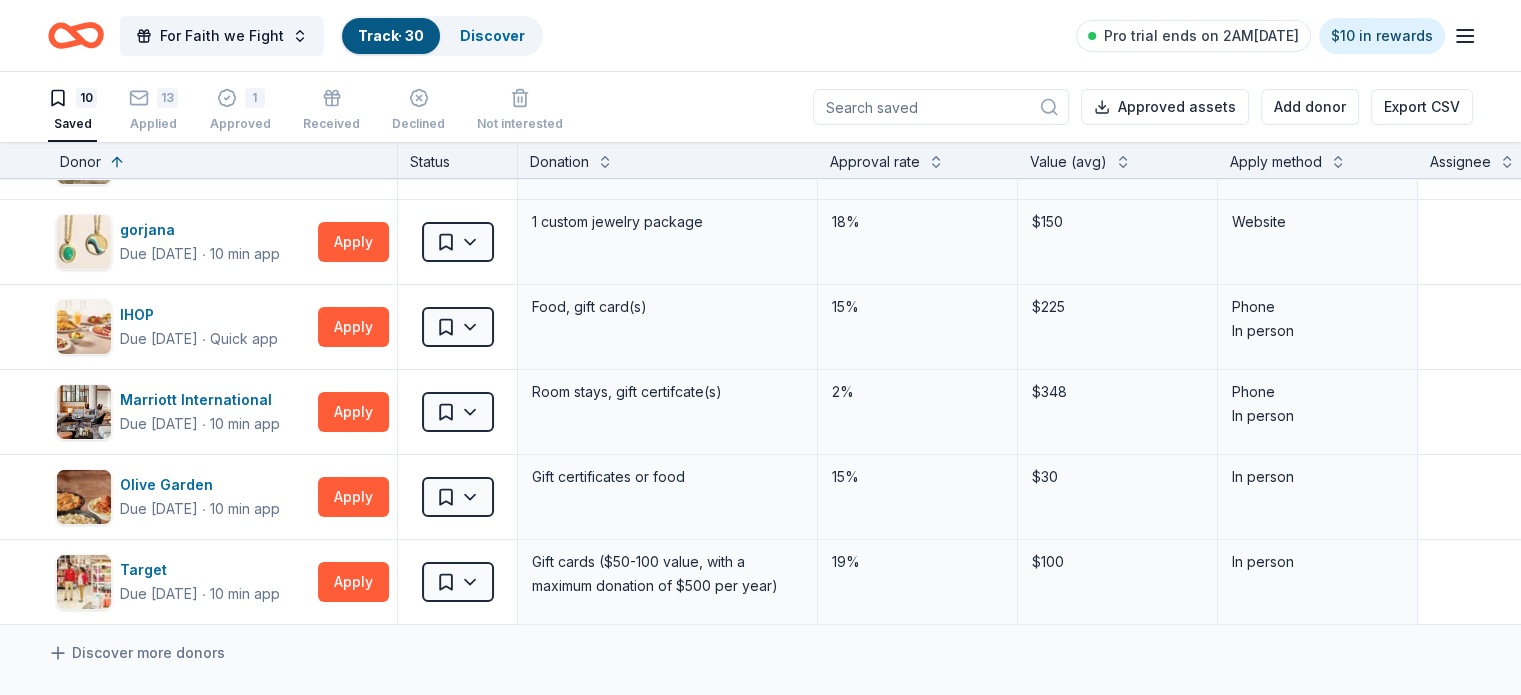 click at bounding box center [941, 107] 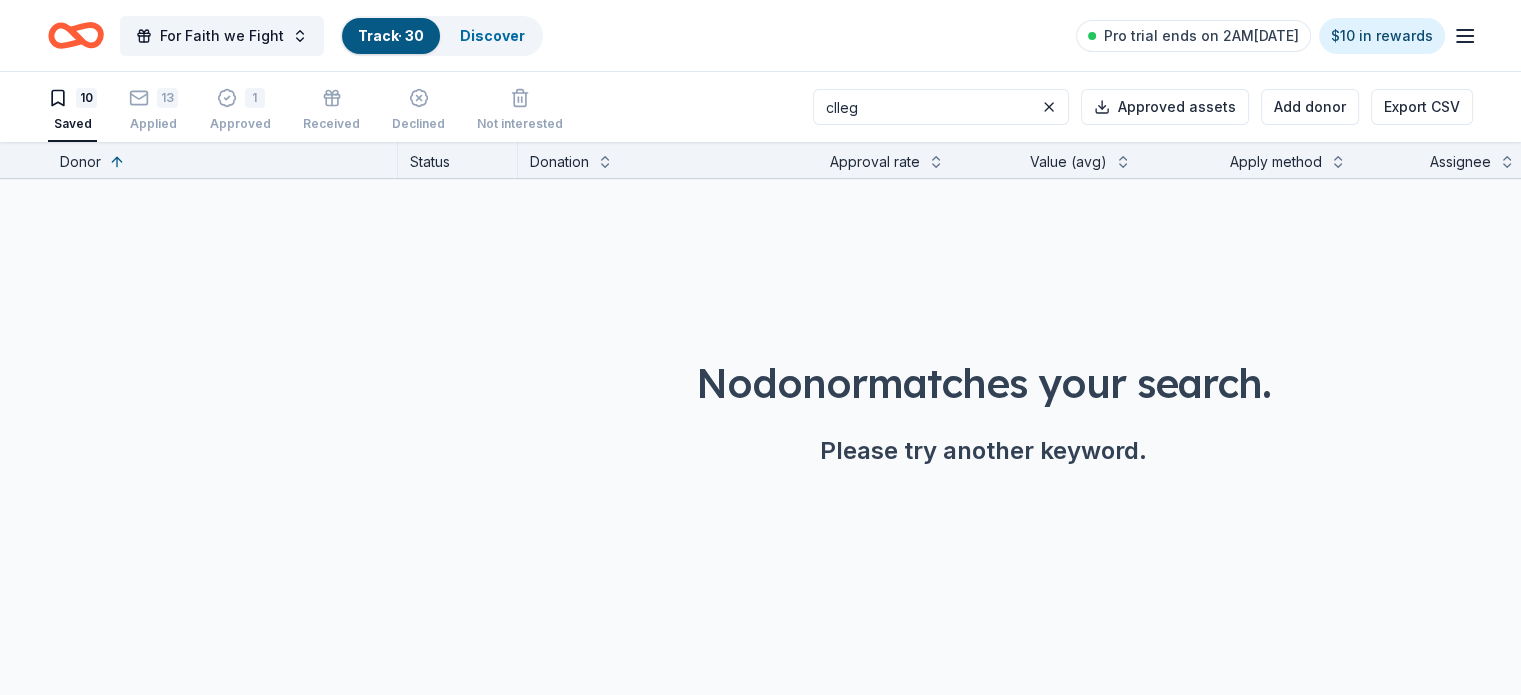 scroll, scrollTop: 0, scrollLeft: 0, axis: both 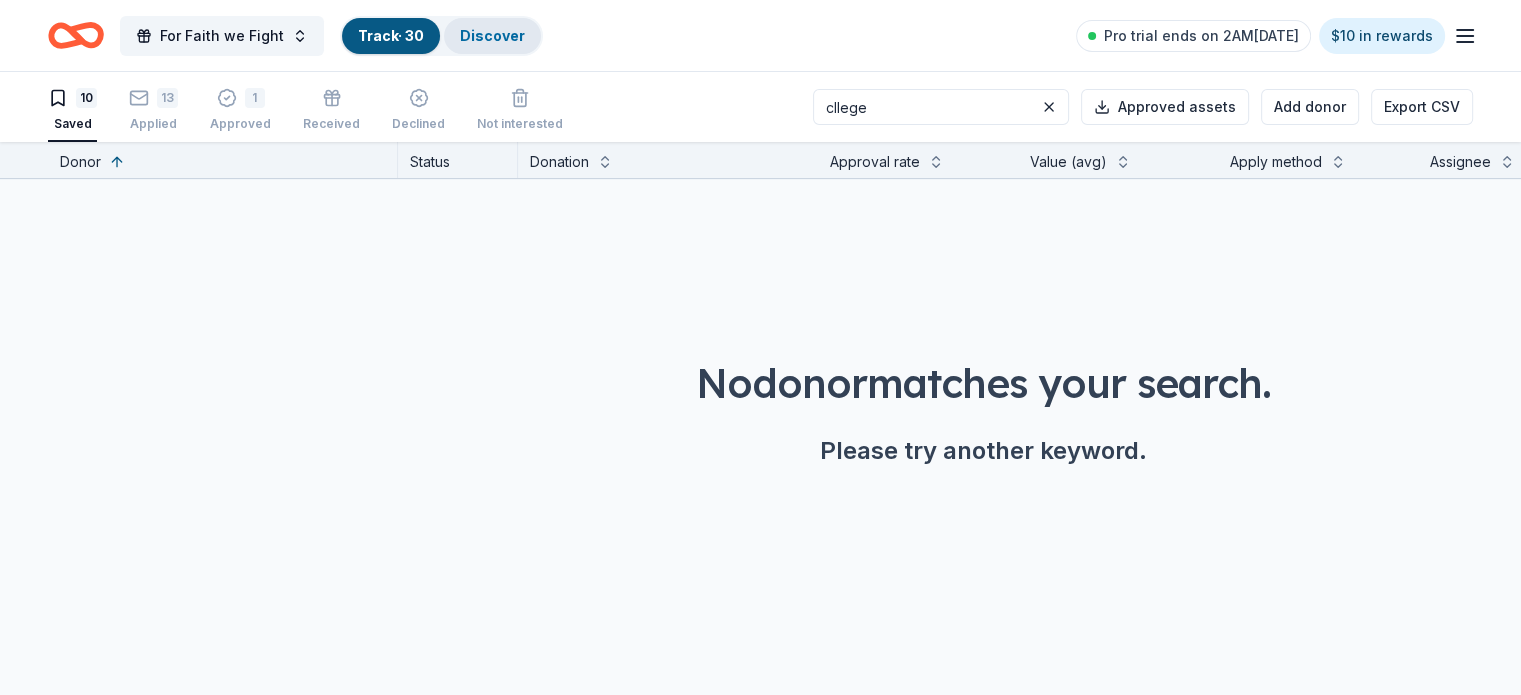 type on "cllege" 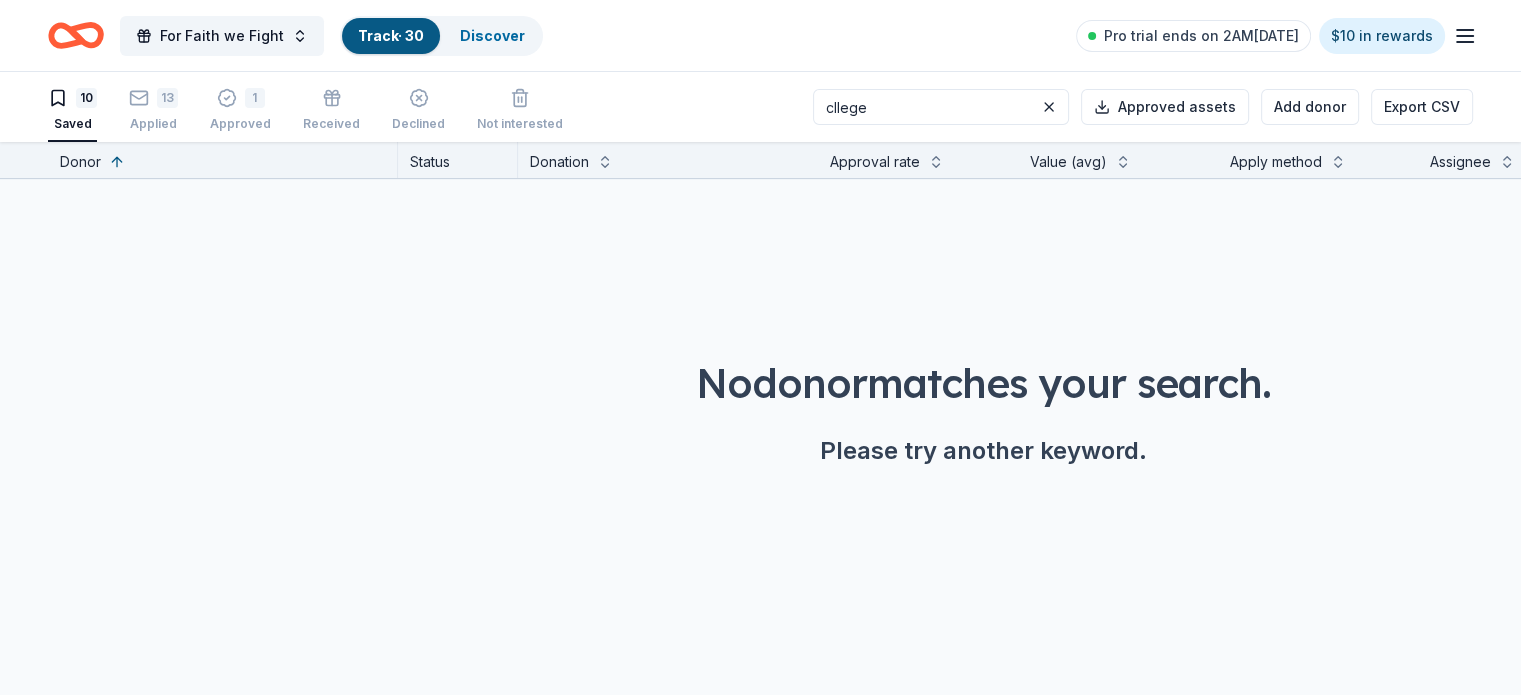 scroll, scrollTop: 0, scrollLeft: 0, axis: both 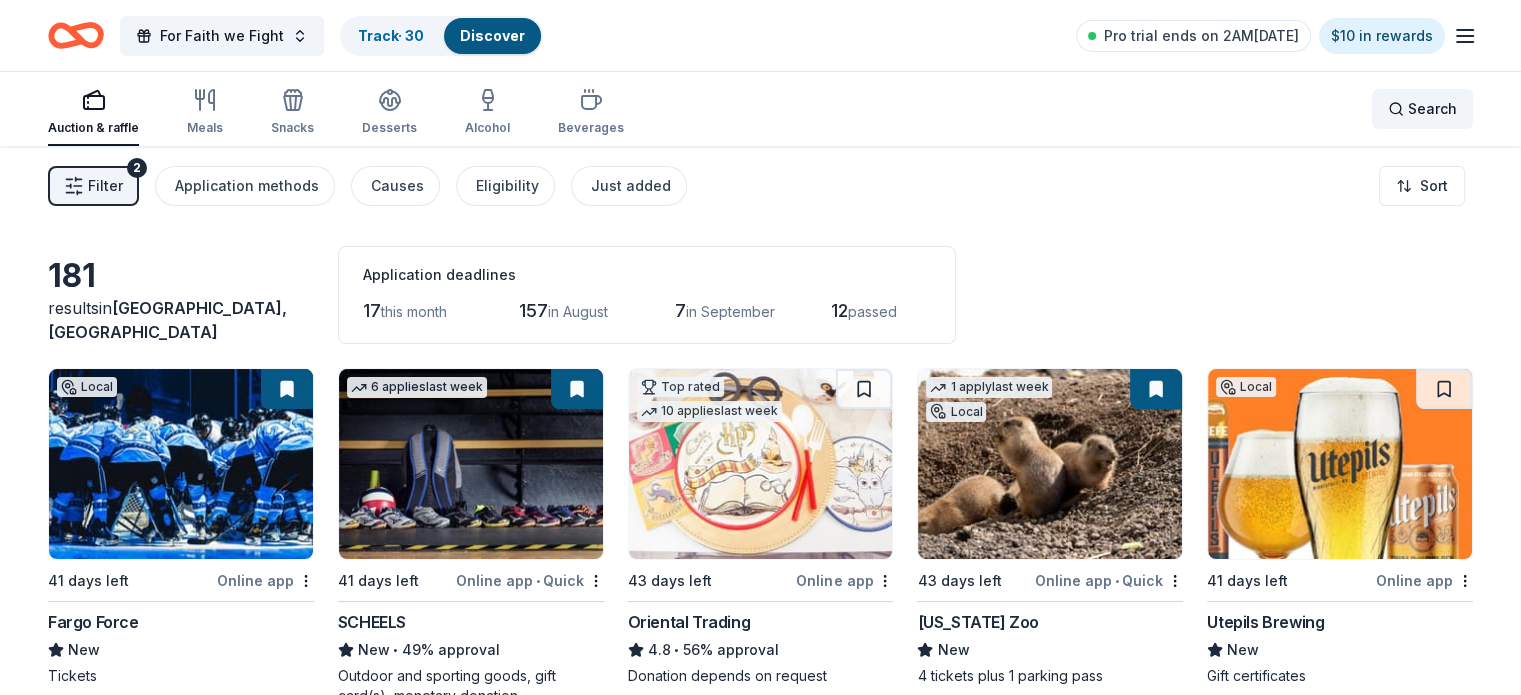 click on "Search" at bounding box center [1432, 109] 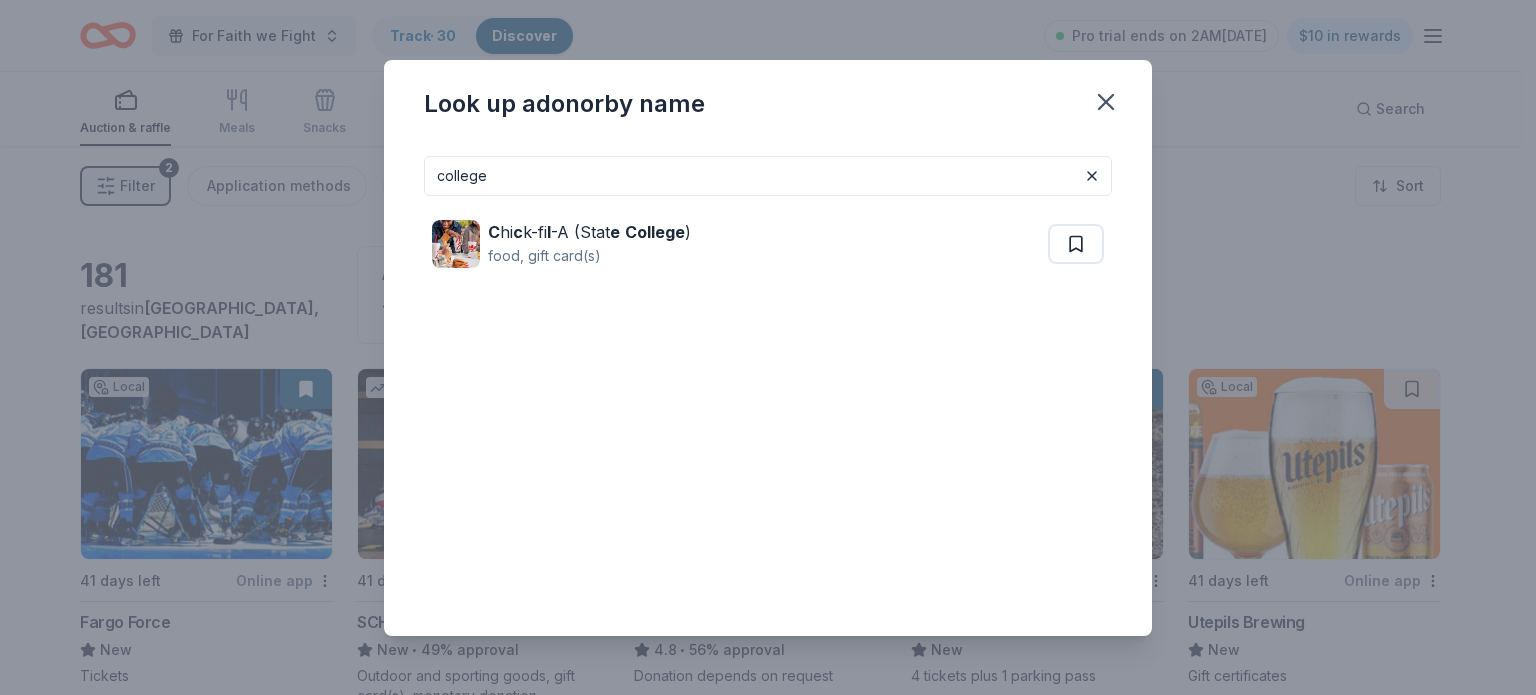drag, startPoint x: 535, startPoint y: 177, endPoint x: 276, endPoint y: 186, distance: 259.1563 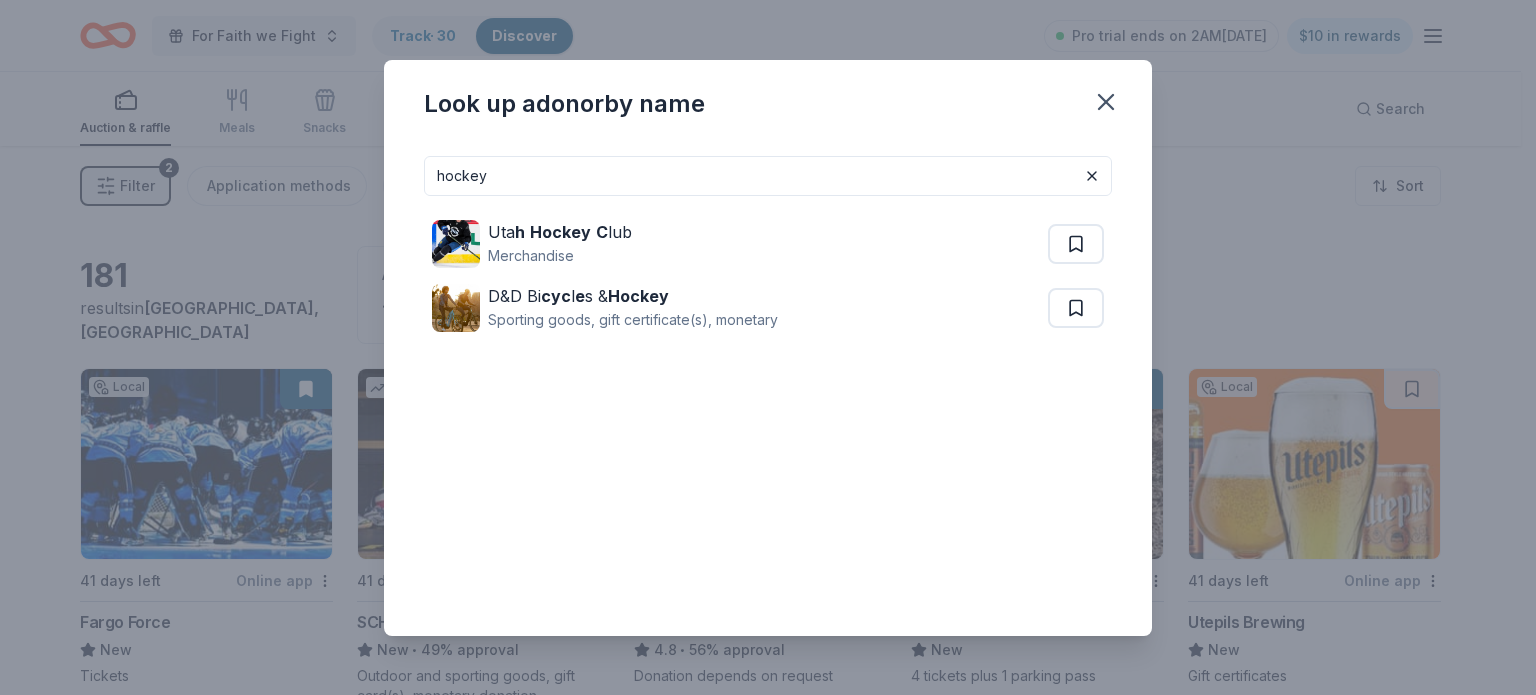 type on "hockey" 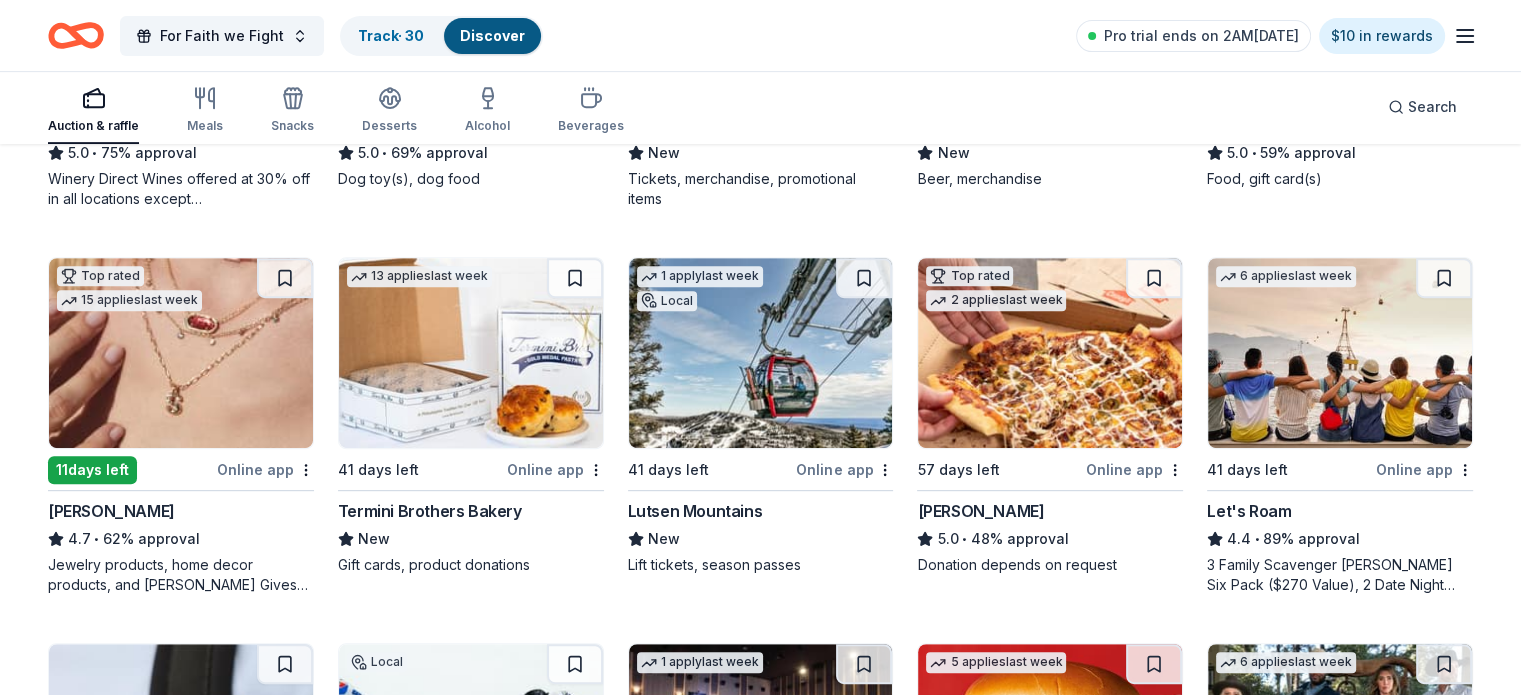 scroll, scrollTop: 885, scrollLeft: 0, axis: vertical 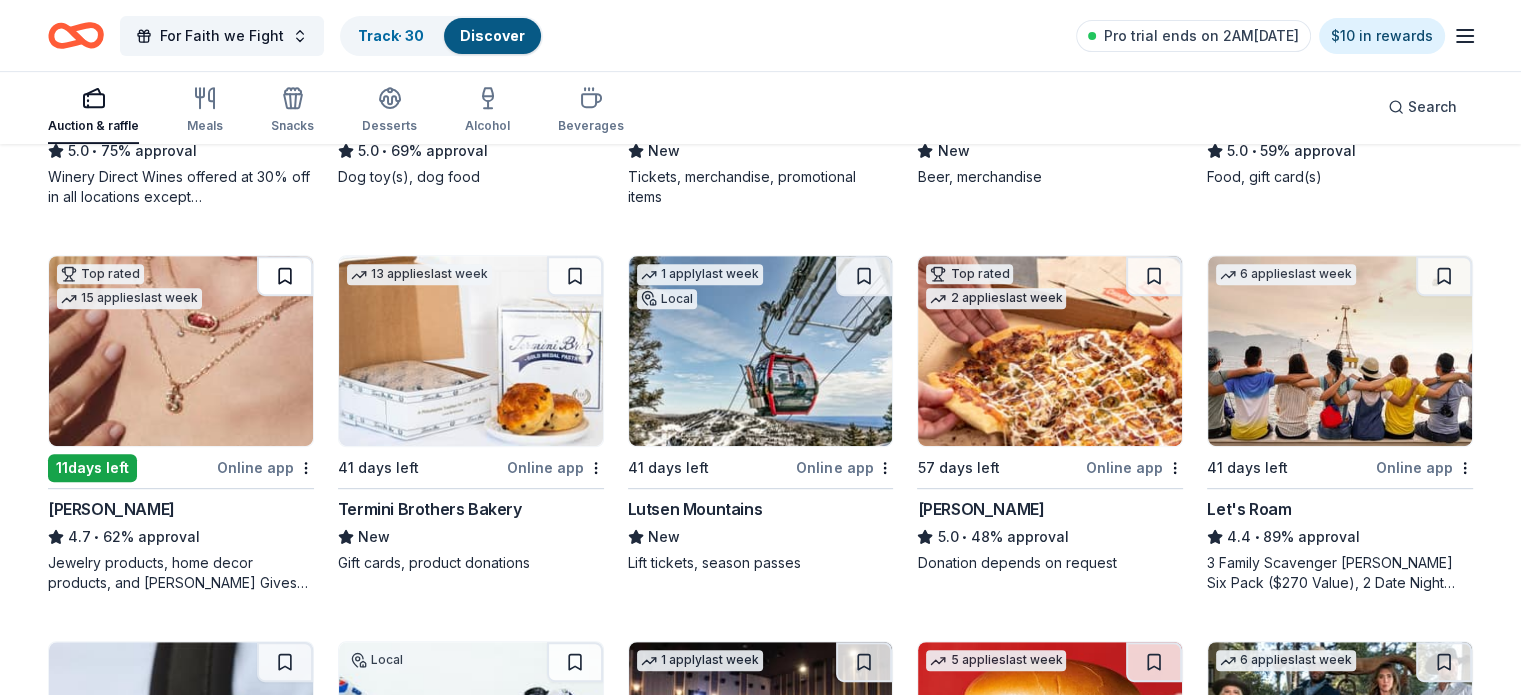 click at bounding box center [285, 276] 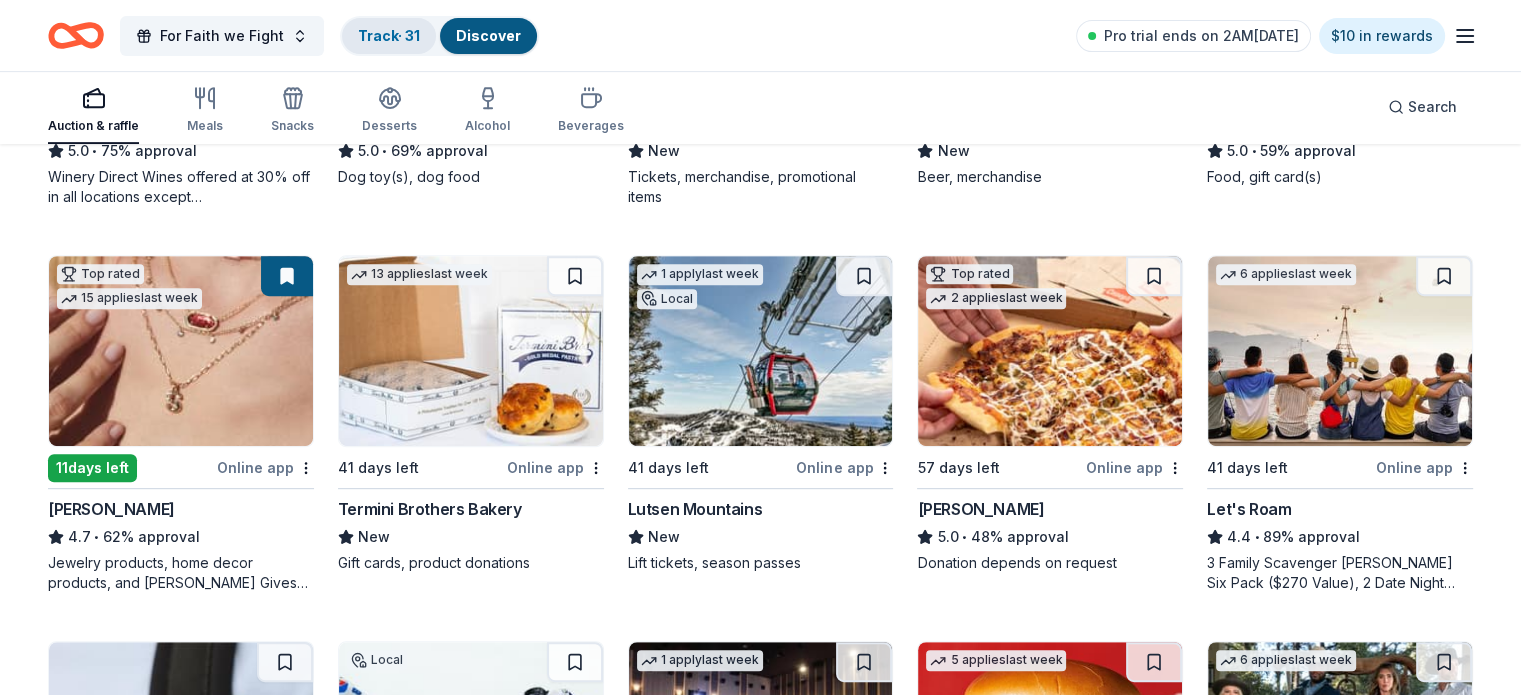 click on "Track  · 31" at bounding box center (389, 35) 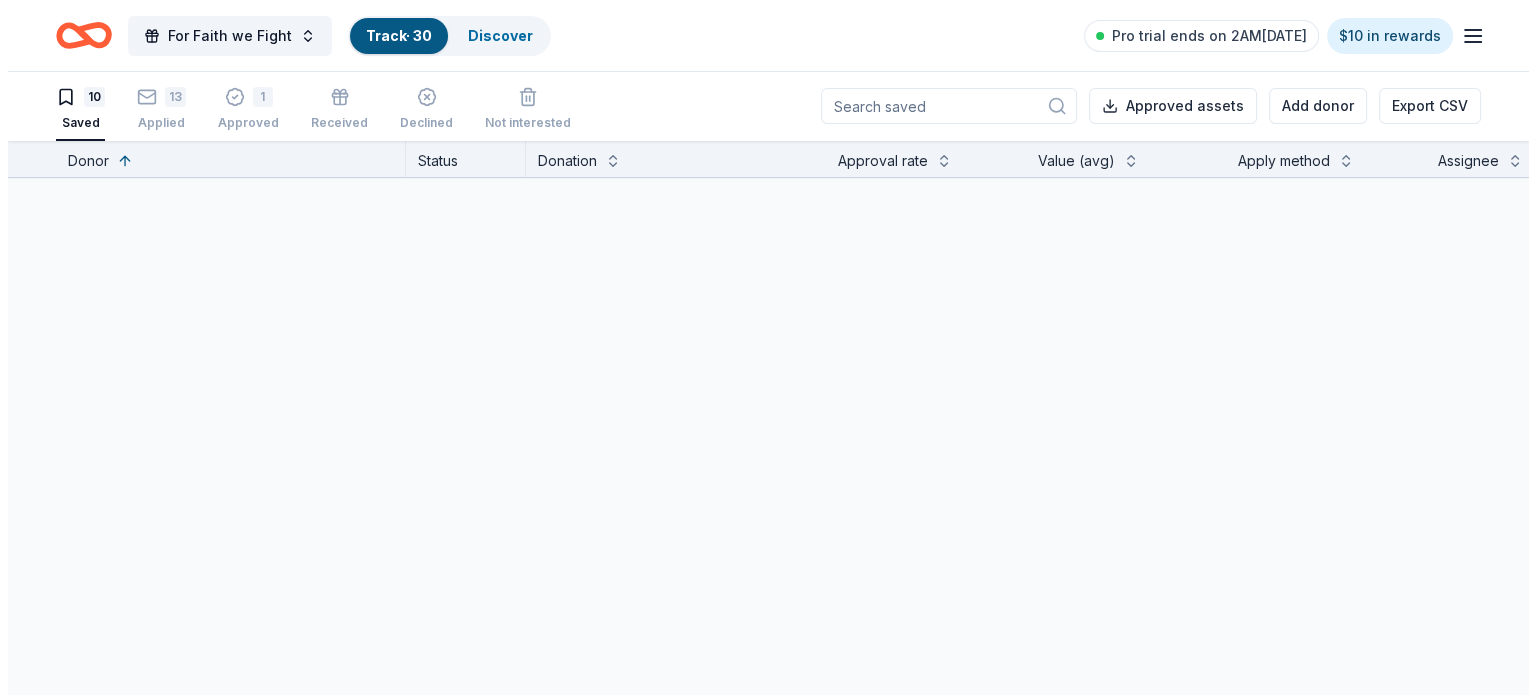 scroll, scrollTop: 0, scrollLeft: 0, axis: both 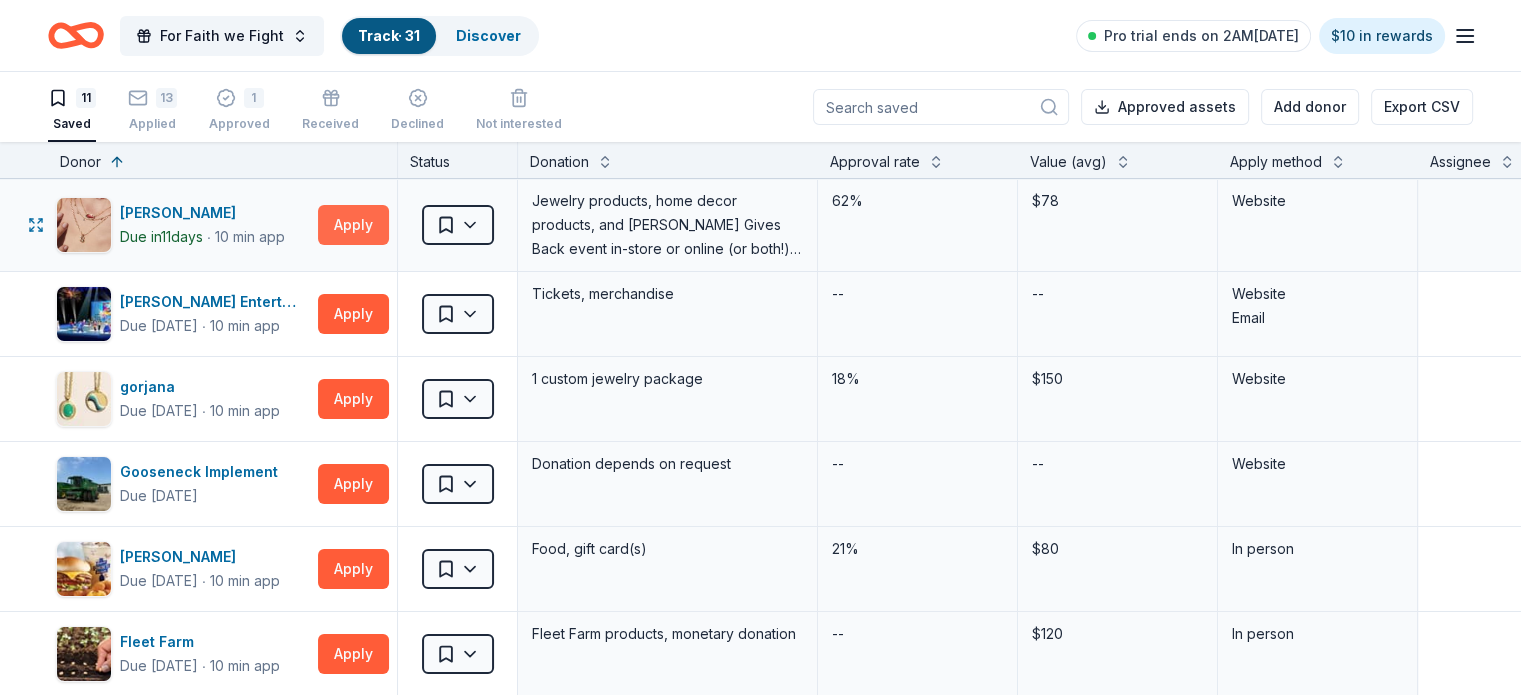click on "Apply" at bounding box center [353, 225] 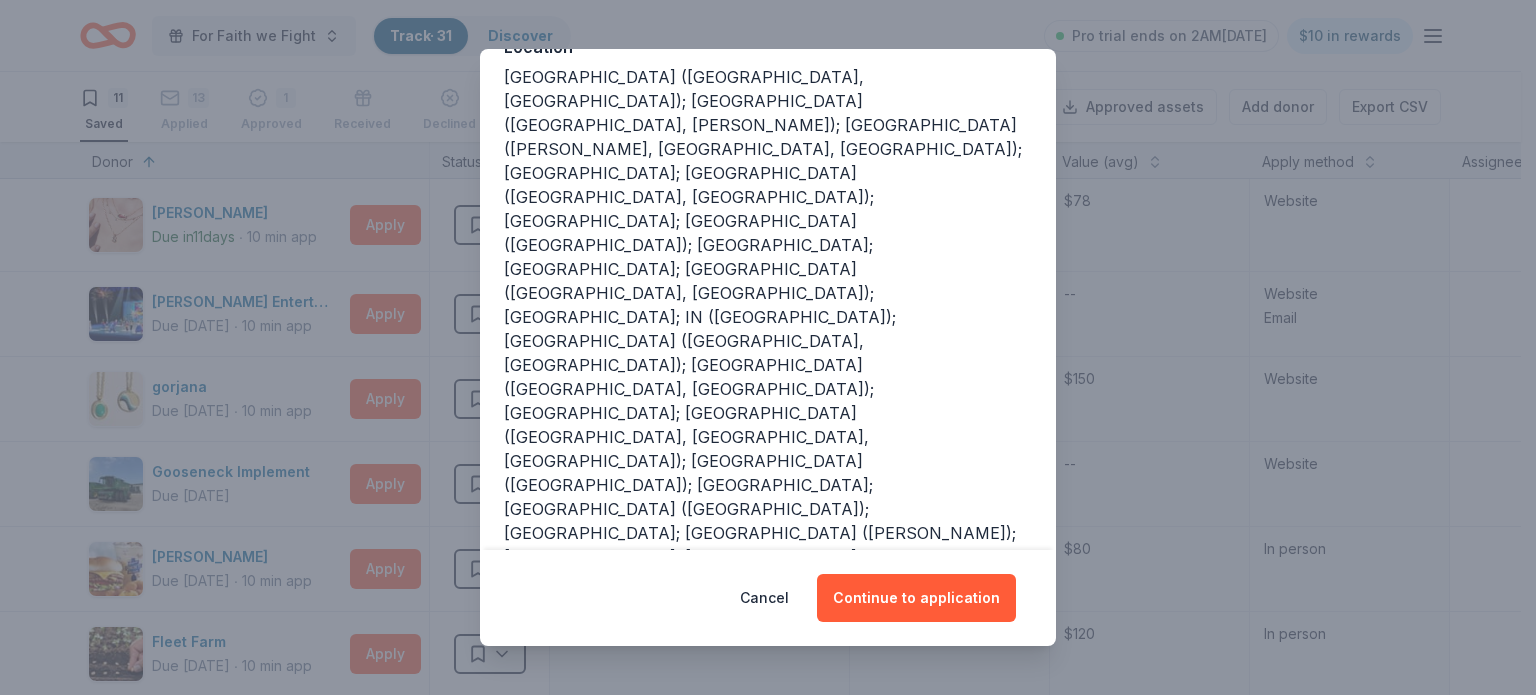 scroll, scrollTop: 276, scrollLeft: 0, axis: vertical 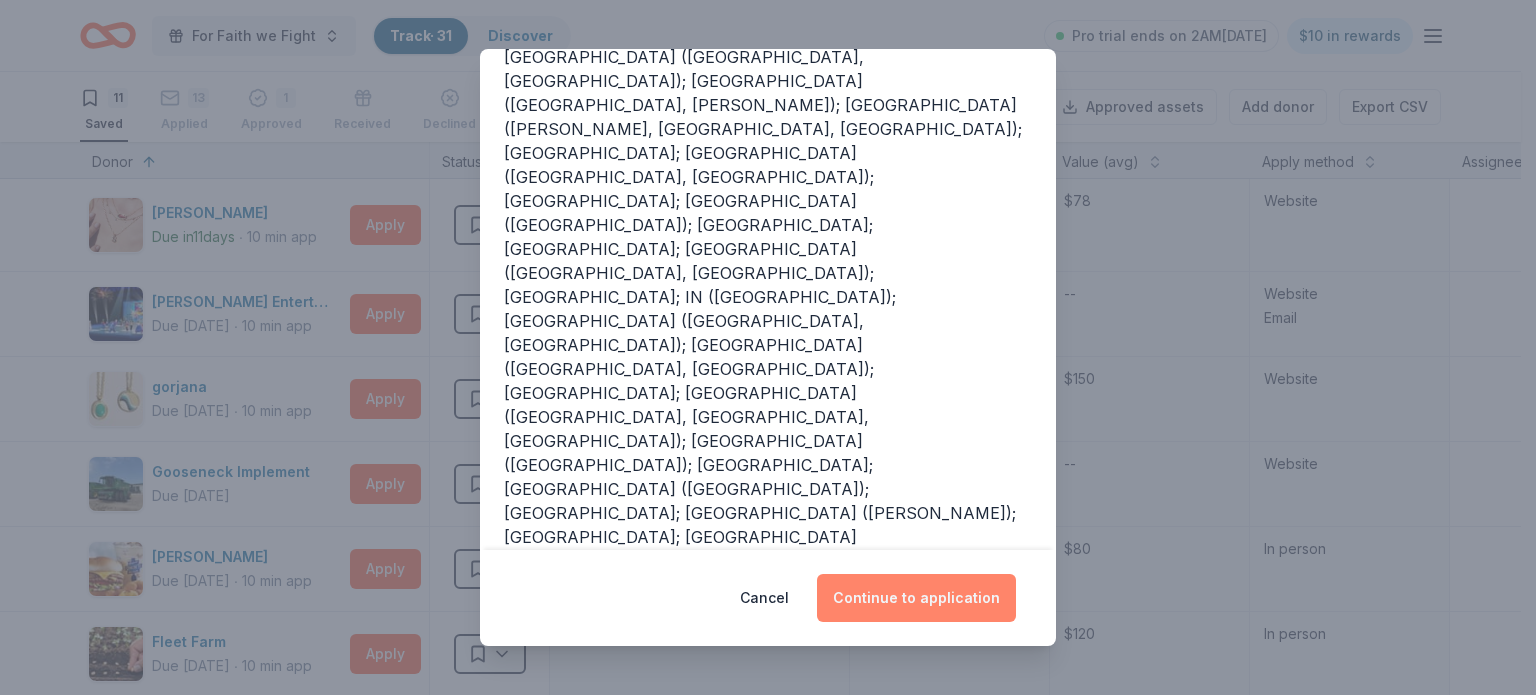 click on "Continue to application" at bounding box center [916, 598] 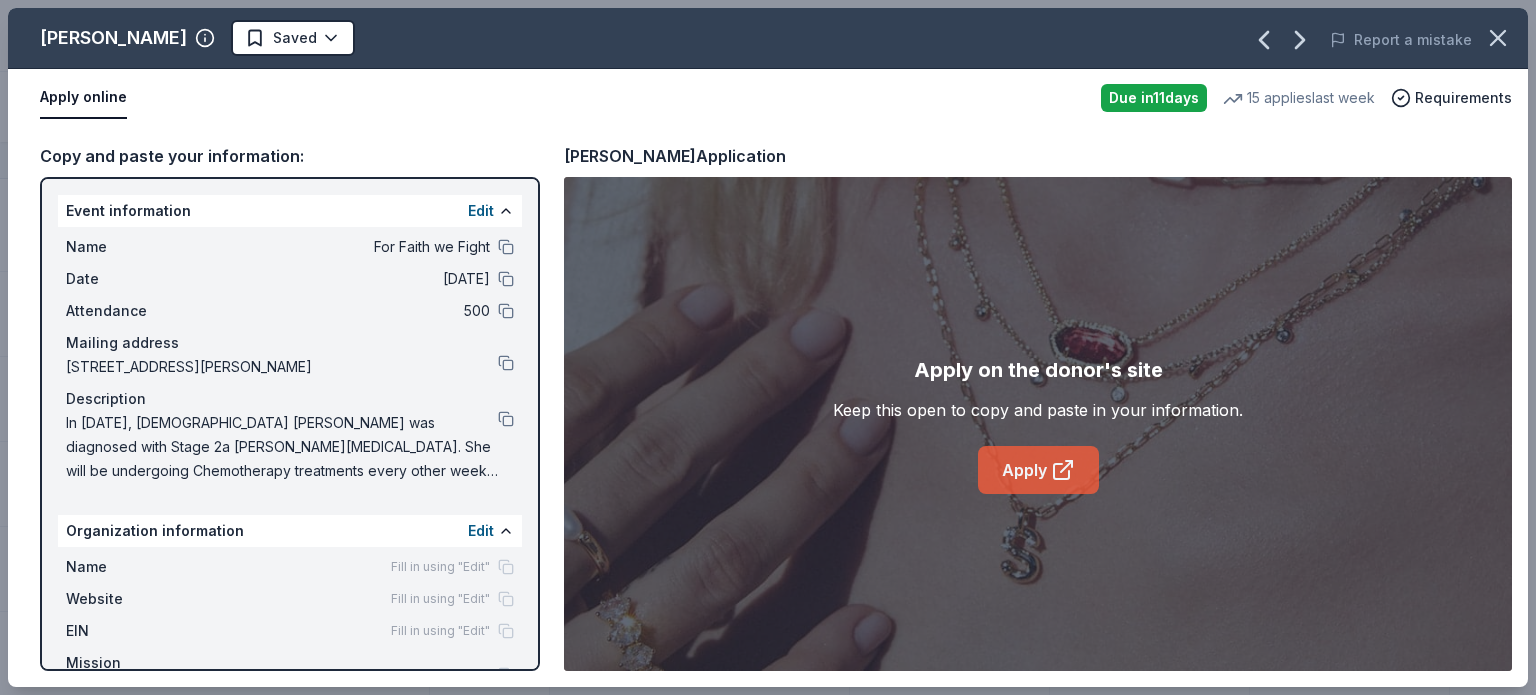 click on "Apply" at bounding box center [1038, 470] 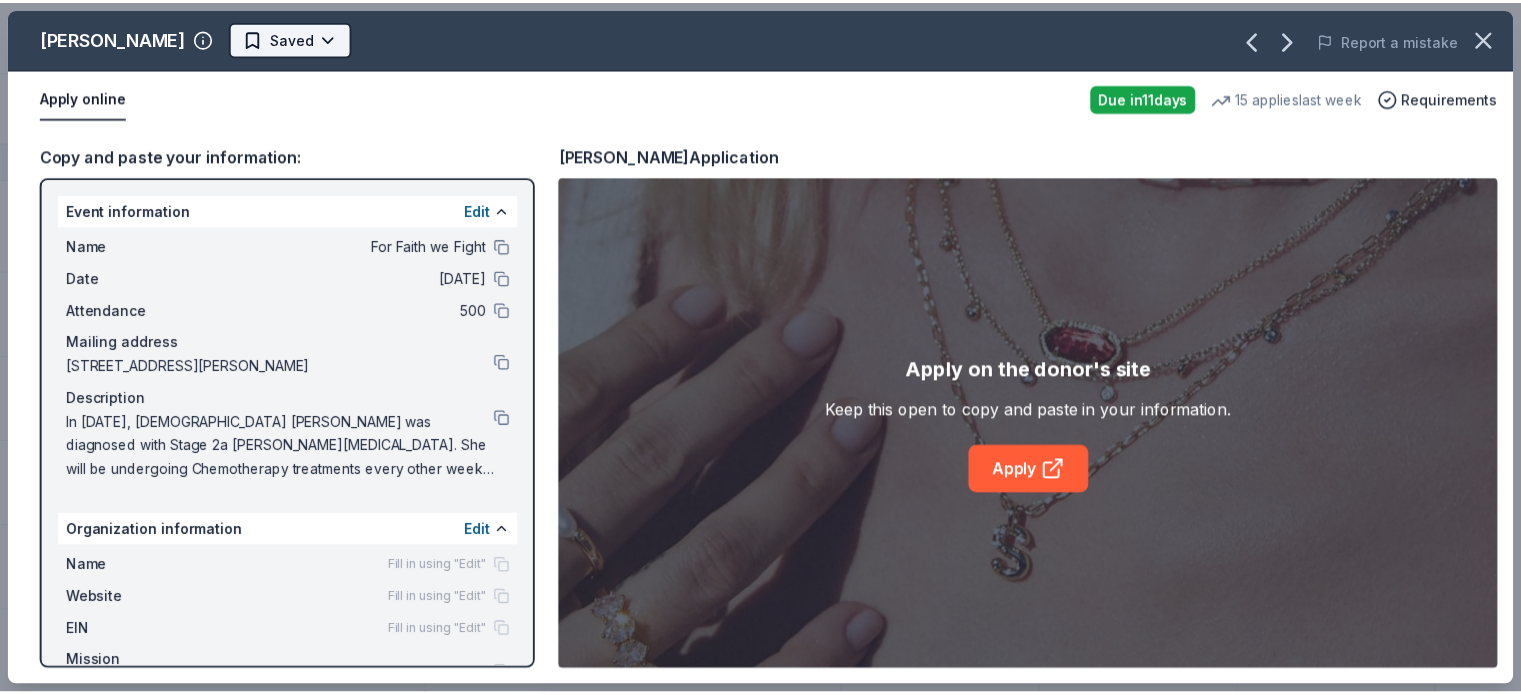 scroll, scrollTop: 0, scrollLeft: 0, axis: both 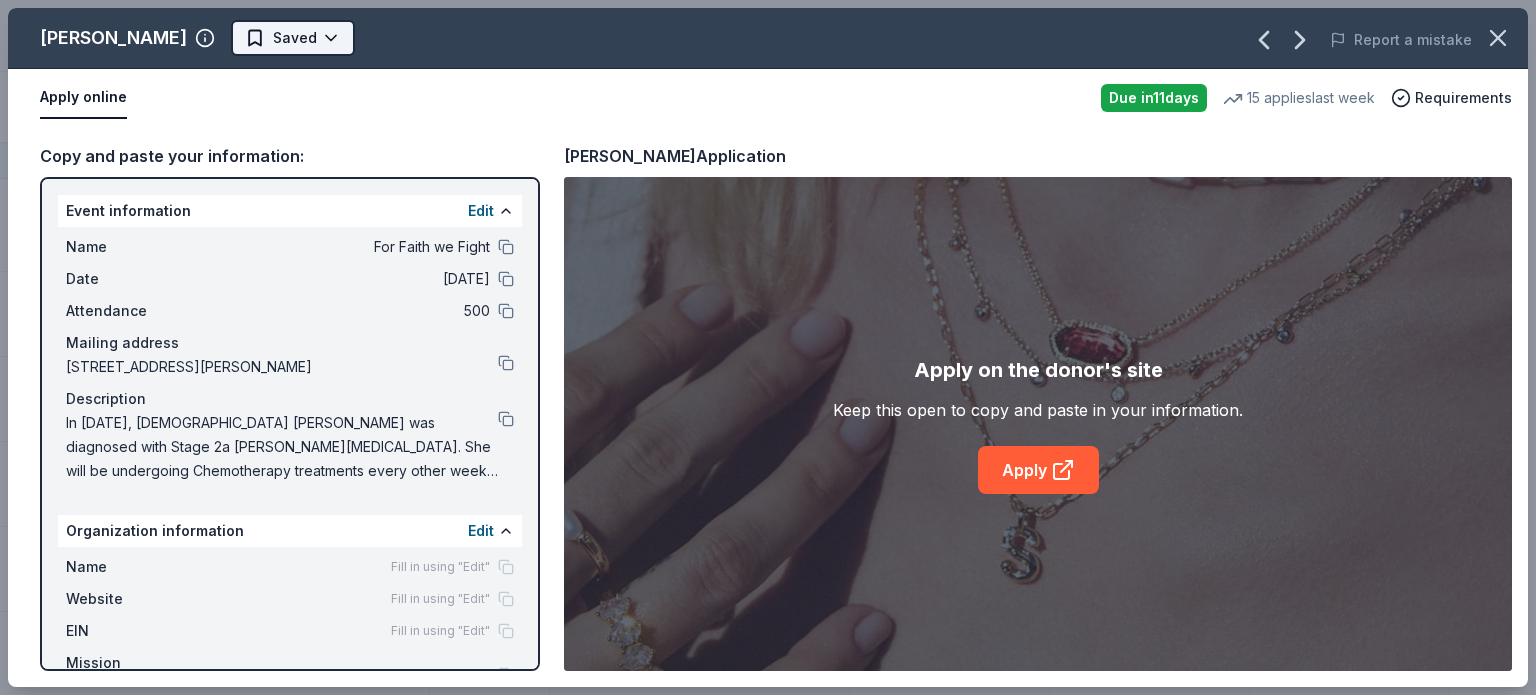 click on "For Faith we Fight Track  · 31 Discover Pro trial ends on 2AM[DATE] $10 in rewards 11 Saved 13 Applied 1 Approved Received Declined Not interested  Approved assets Add donor Export CSV Donor Status Donation Approval rate Value (avg) Apply method Assignee Notes [PERSON_NAME] Due [DATE] ∙ 10 min app Apply Saved Jewelry products, home decor products, and [PERSON_NAME] Gives Back event in-store or online (or both!) where 20% of the proceeds will support the cause or people you care about. 62% $78 Website [PERSON_NAME] Entertainment Due [DATE] ∙ 10 min app Apply Saved Tickets, merchandise  -- -- Website Email gorjana Due [DATE] ∙ 10 min app Apply Saved 1 custom jewelry package 18% $150 Website Gooseneck Implement Due [DATE] Apply Saved Donation depends on request -- -- Website [PERSON_NAME]  Due [DATE] ∙ 10 min app Apply Saved Food, gift card(s) 21% $80 In person Fleet Farm Due [DATE] ∙ 10 min app Apply Saved Fleet Farm products, monetary donation -- $120 In person Olive Garden Due [DATE] ∙ --" at bounding box center [768, 347] 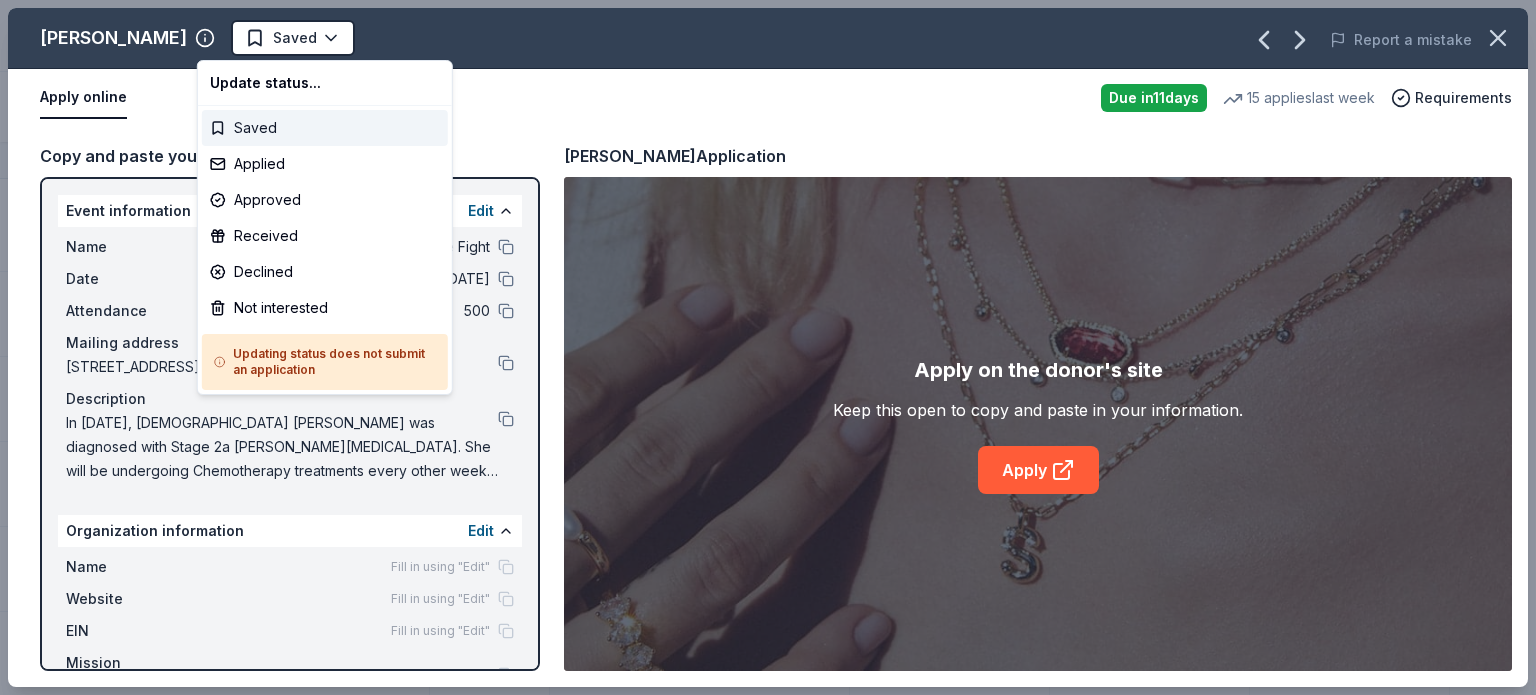 click on "Saved" at bounding box center (325, 128) 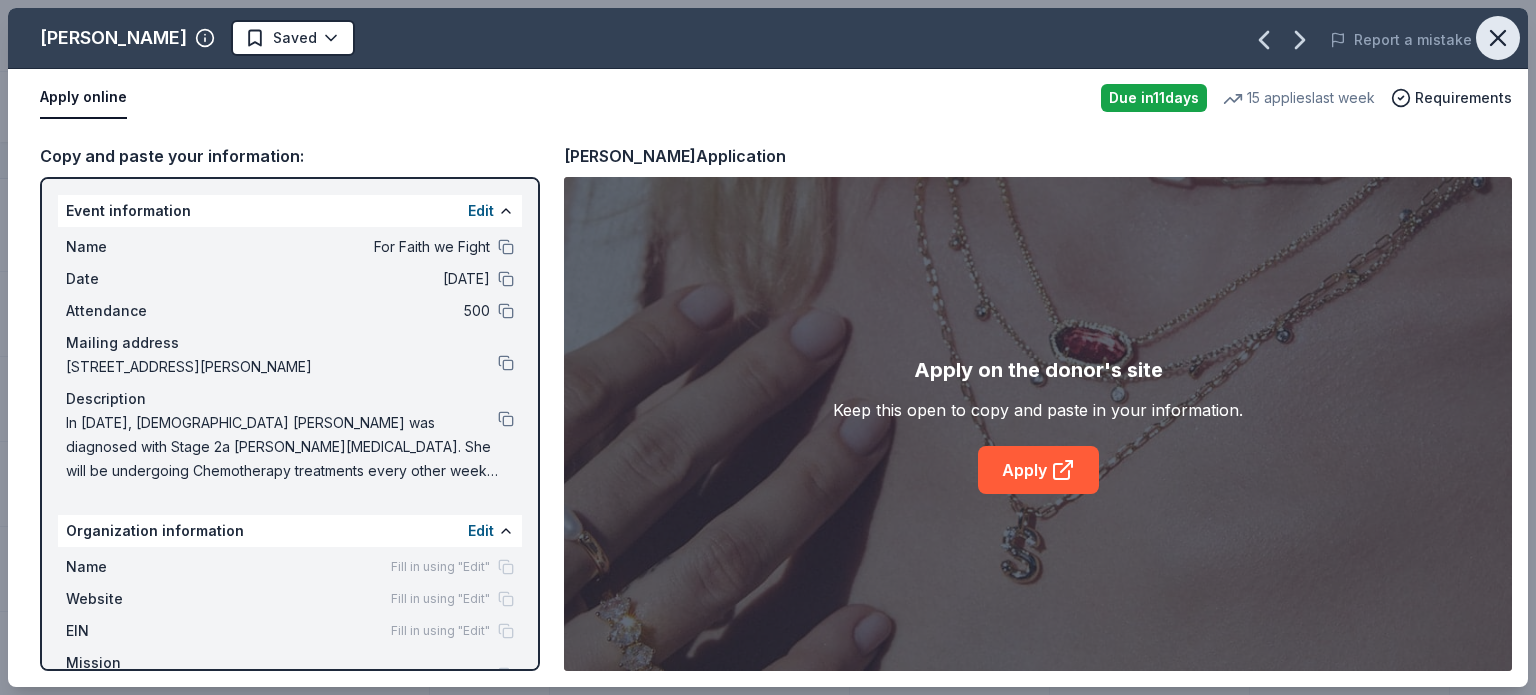 click 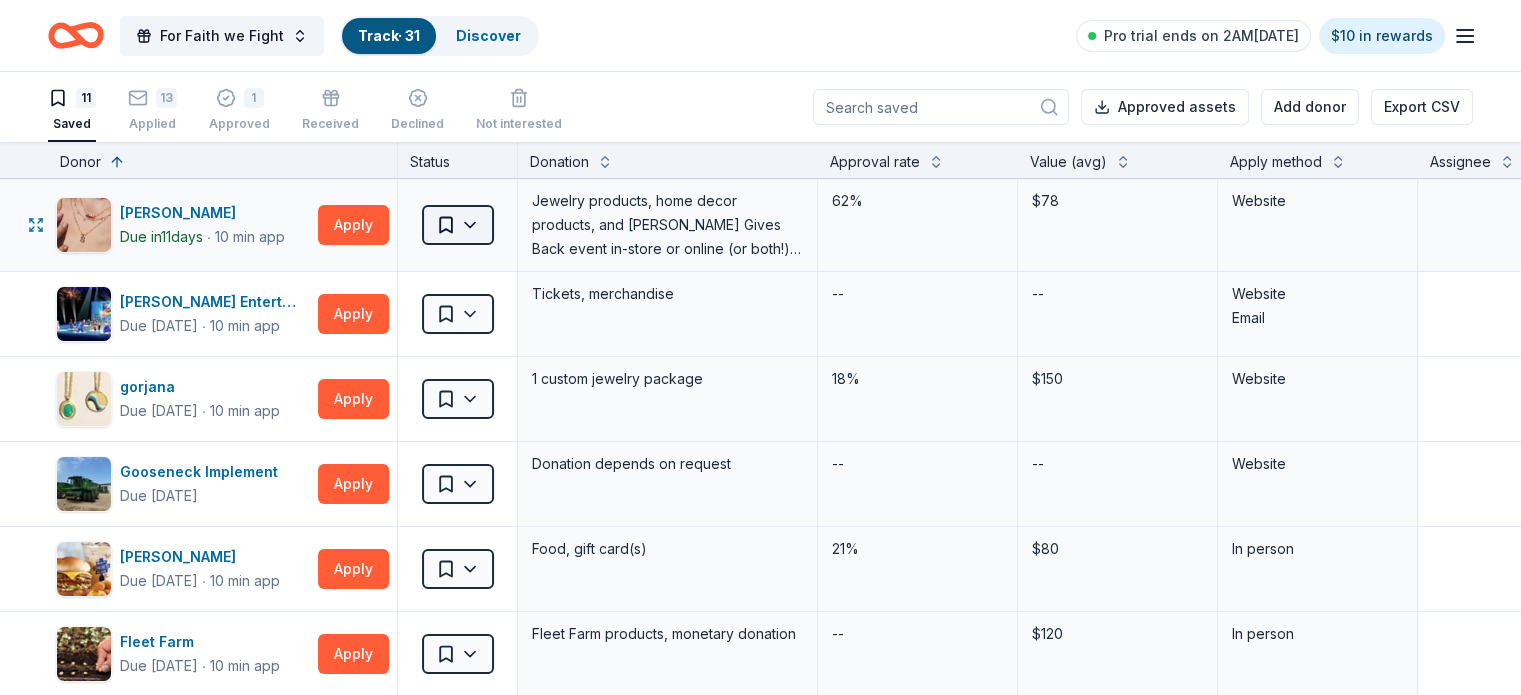 click on "For Faith we Fight Track  · 31 Discover Pro trial ends on 2AM[DATE] $10 in rewards 11 Saved 13 Applied 1 Approved Received Declined Not interested  Approved assets Add donor Export CSV Donor Status Donation Approval rate Value (avg) Apply method Assignee Notes [PERSON_NAME] Due [DATE] ∙ 10 min app Apply Saved Jewelry products, home decor products, and [PERSON_NAME] Gives Back event in-store or online (or both!) where 20% of the proceeds will support the cause or people you care about. 62% $78 Website [PERSON_NAME] Entertainment Due [DATE] ∙ 10 min app Apply Saved Tickets, merchandise  -- -- Website Email gorjana Due [DATE] ∙ 10 min app Apply Saved 1 custom jewelry package 18% $150 Website Gooseneck Implement Due [DATE] Apply Saved Donation depends on request -- -- Website [PERSON_NAME]  Due [DATE] ∙ 10 min app Apply Saved Food, gift card(s) 21% $80 In person Fleet Farm Due [DATE] ∙ 10 min app Apply Saved Fleet Farm products, monetary donation -- $120 In person Olive Garden Due [DATE] ∙ --" at bounding box center [760, 347] 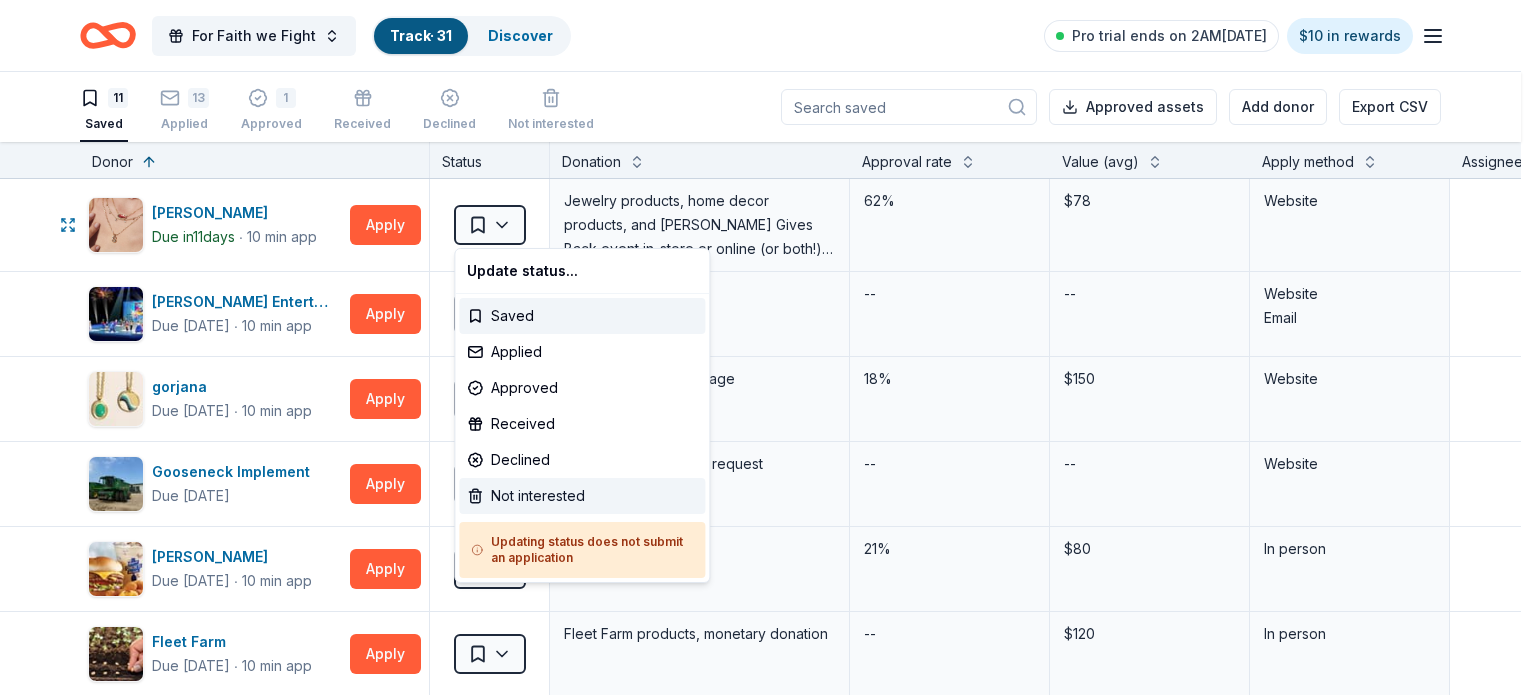 click on "Not interested" at bounding box center (582, 496) 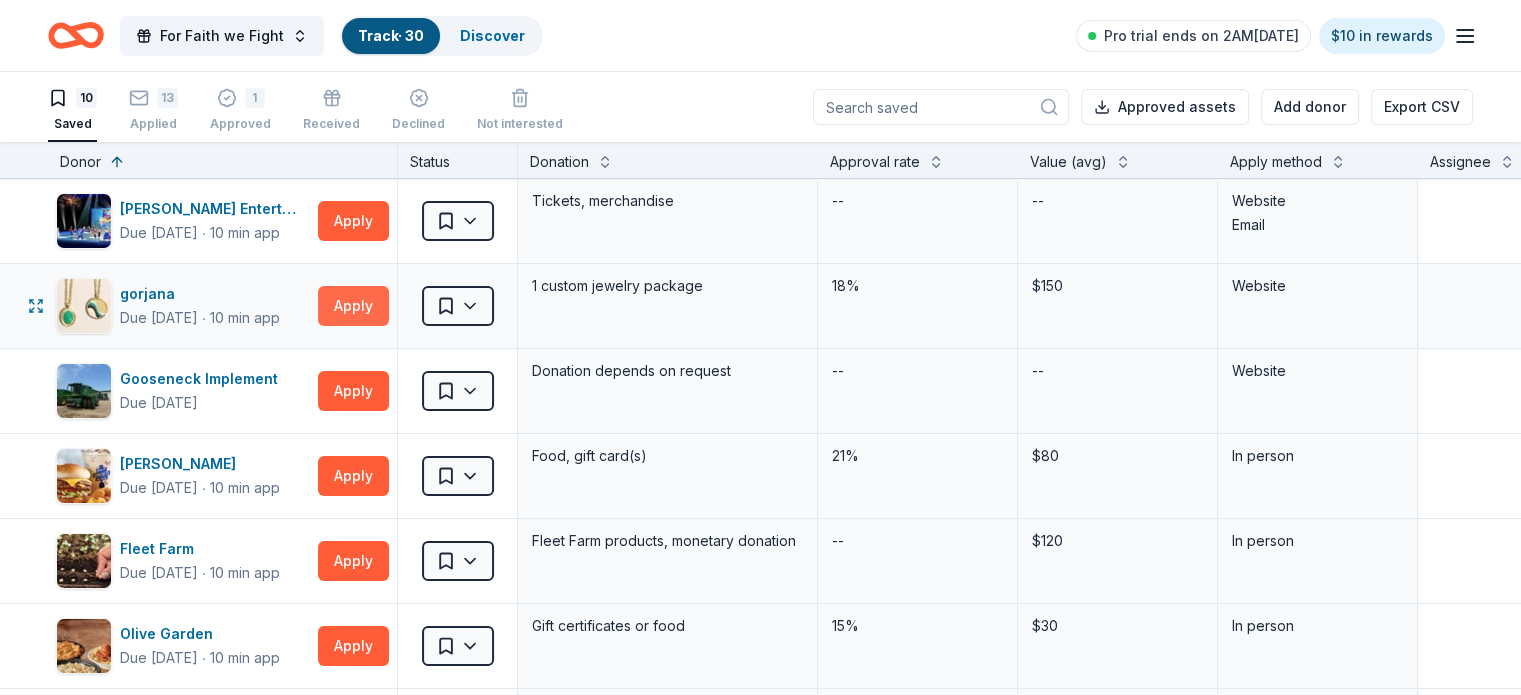 click on "Apply" at bounding box center (353, 306) 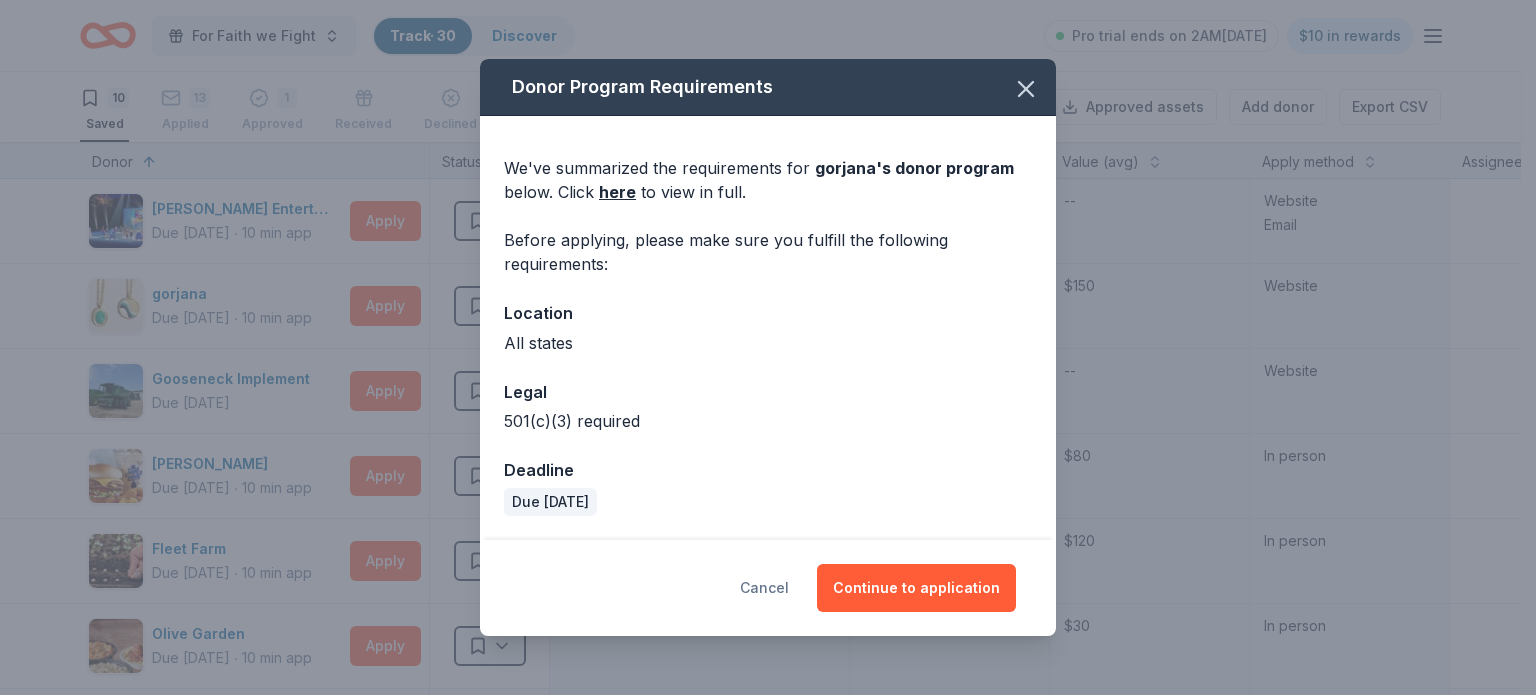 drag, startPoint x: 783, startPoint y: 592, endPoint x: 772, endPoint y: 583, distance: 14.21267 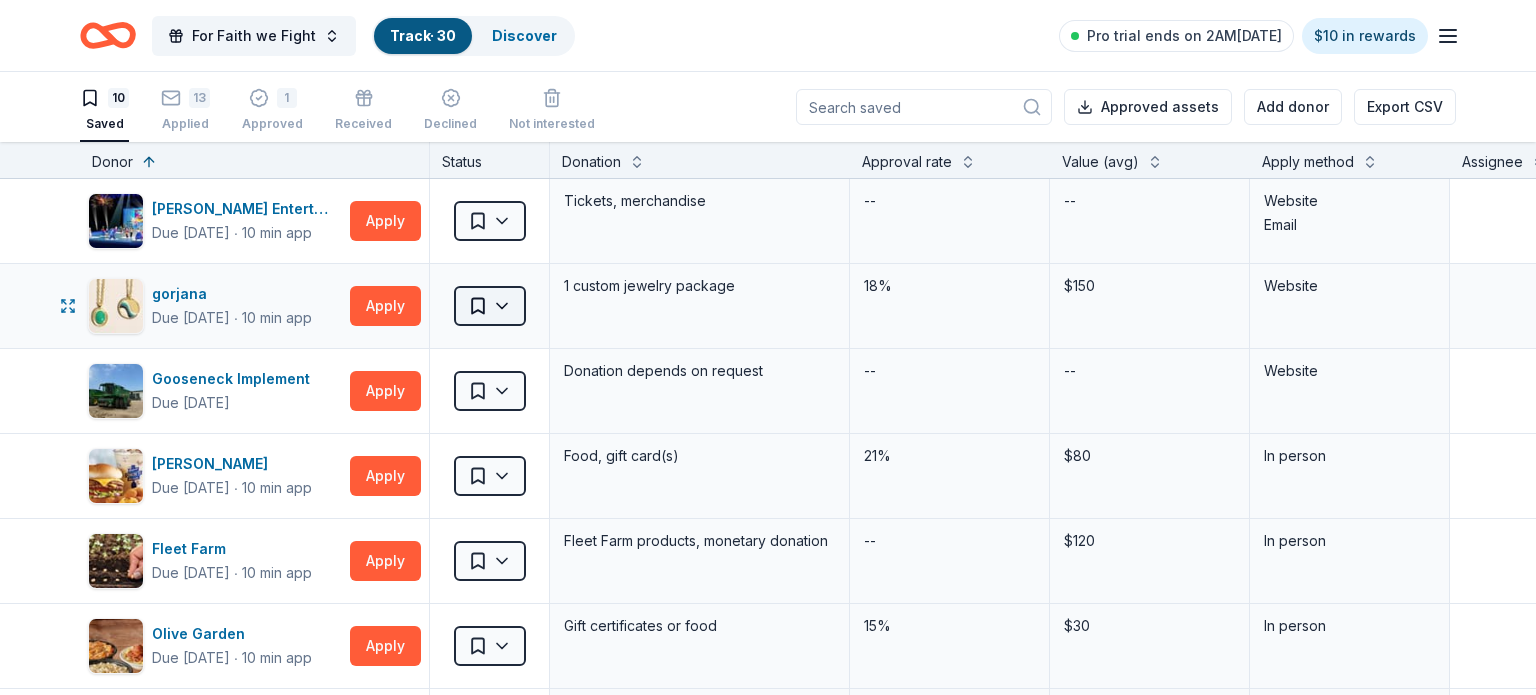 click on "For Faith we Fight Track  · 30 Discover Pro trial ends on 2AM[DATE] $10 in rewards 10 Saved 13 Applied 1 Approved Received Declined Not interested  Approved assets Add donor Export CSV Donor Status Donation Approval rate Value (avg) Apply method Assignee Notes [PERSON_NAME] Entertainment Due [DATE] ∙ 10 min app Apply Saved Tickets, merchandise  -- -- Website Email gorjana Due [DATE] ∙ 10 min app Apply Saved 1 custom jewelry package 18% $150 Website Gooseneck Implement Due [DATE] Apply Saved Donation depends on request -- -- Website [PERSON_NAME]  Due [DATE] ∙ 10 min app Apply Saved Food, gift card(s) 21% $80 In person Fleet Farm Due [DATE] ∙ 10 min app Apply Saved Fleet Farm products, monetary donation -- $120 In person Olive Garden Due [DATE] ∙ 10 min app Apply Saved Gift certificates or food 15% $30 In person Breadsmith Due [DATE] ∙ Quick app Apply Saved Bread and pastries, gift certificate(s) -- -- Phone In person Target Due [DATE] ∙ 10 min app Apply Saved 19% $100 IHOP ∙" at bounding box center (768, 347) 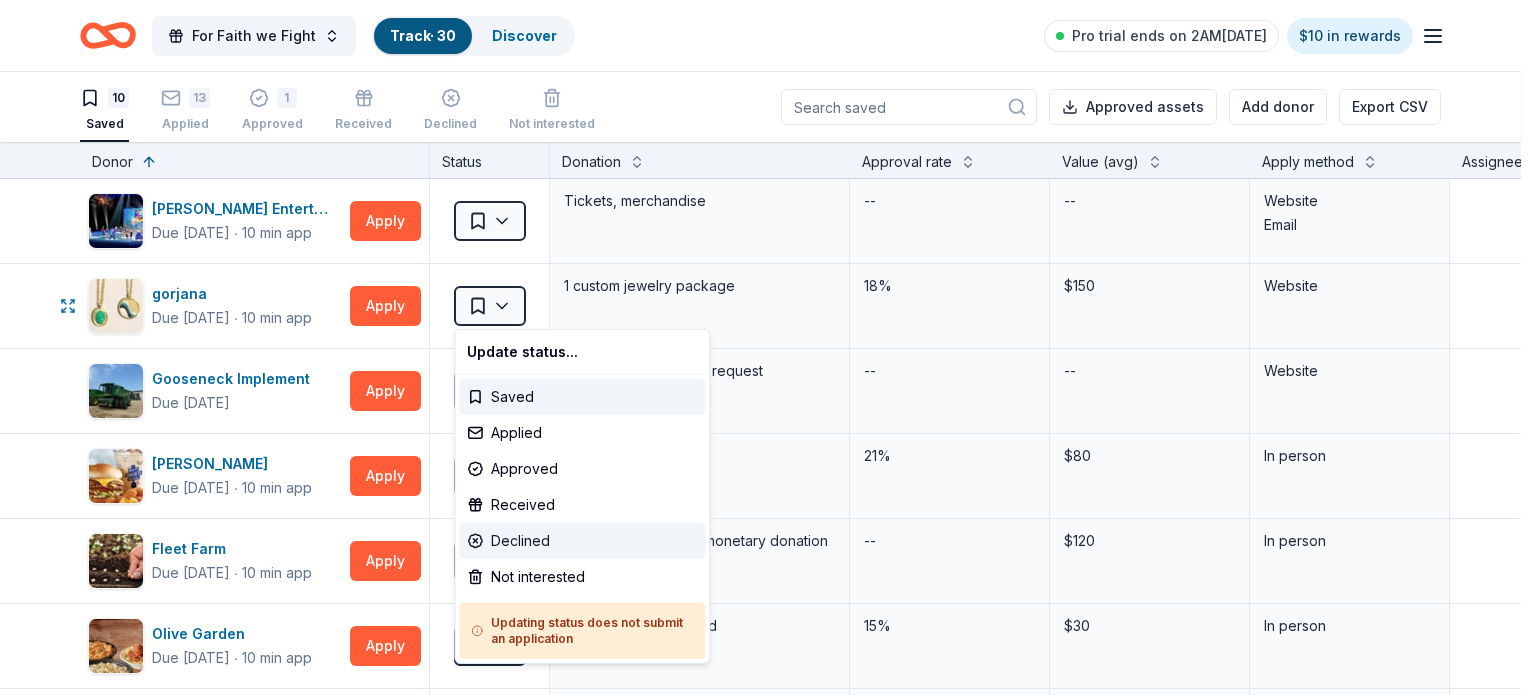 click on "Declined" at bounding box center [582, 541] 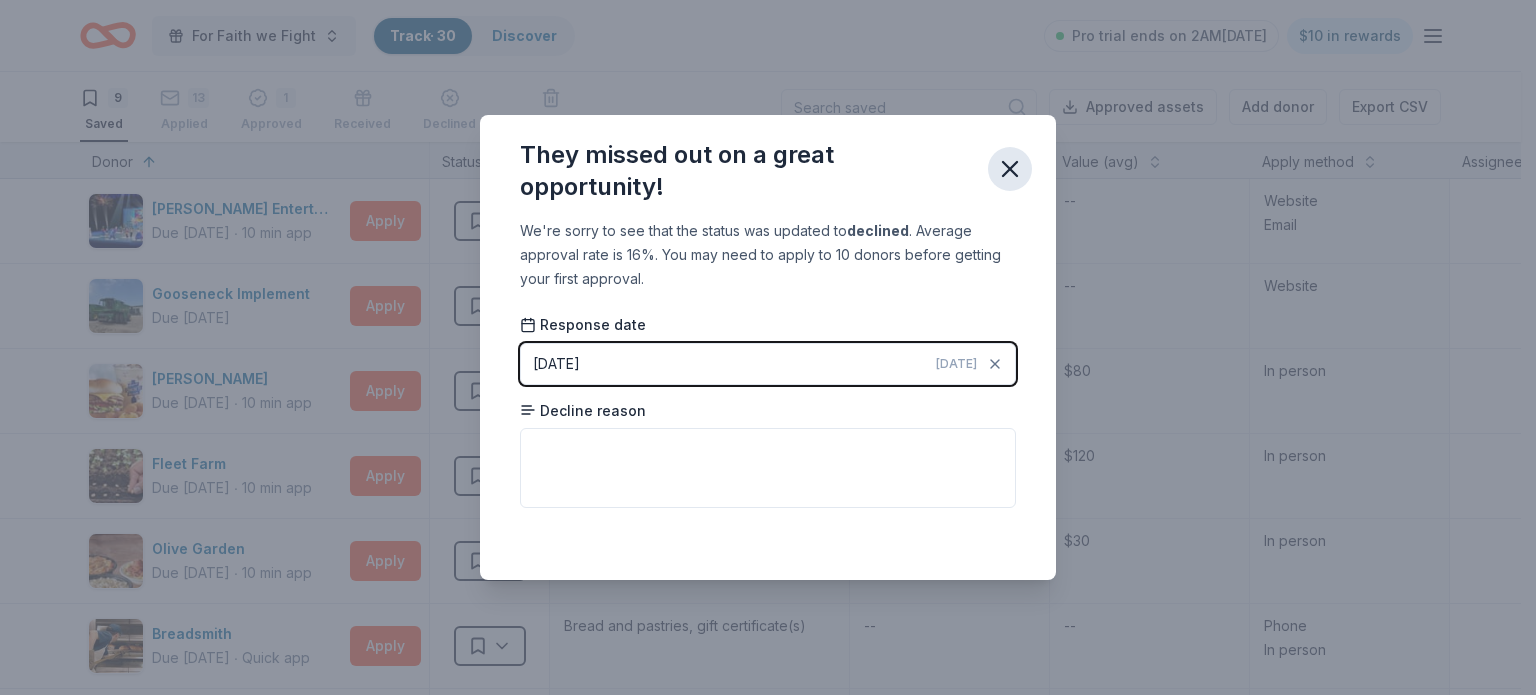 click 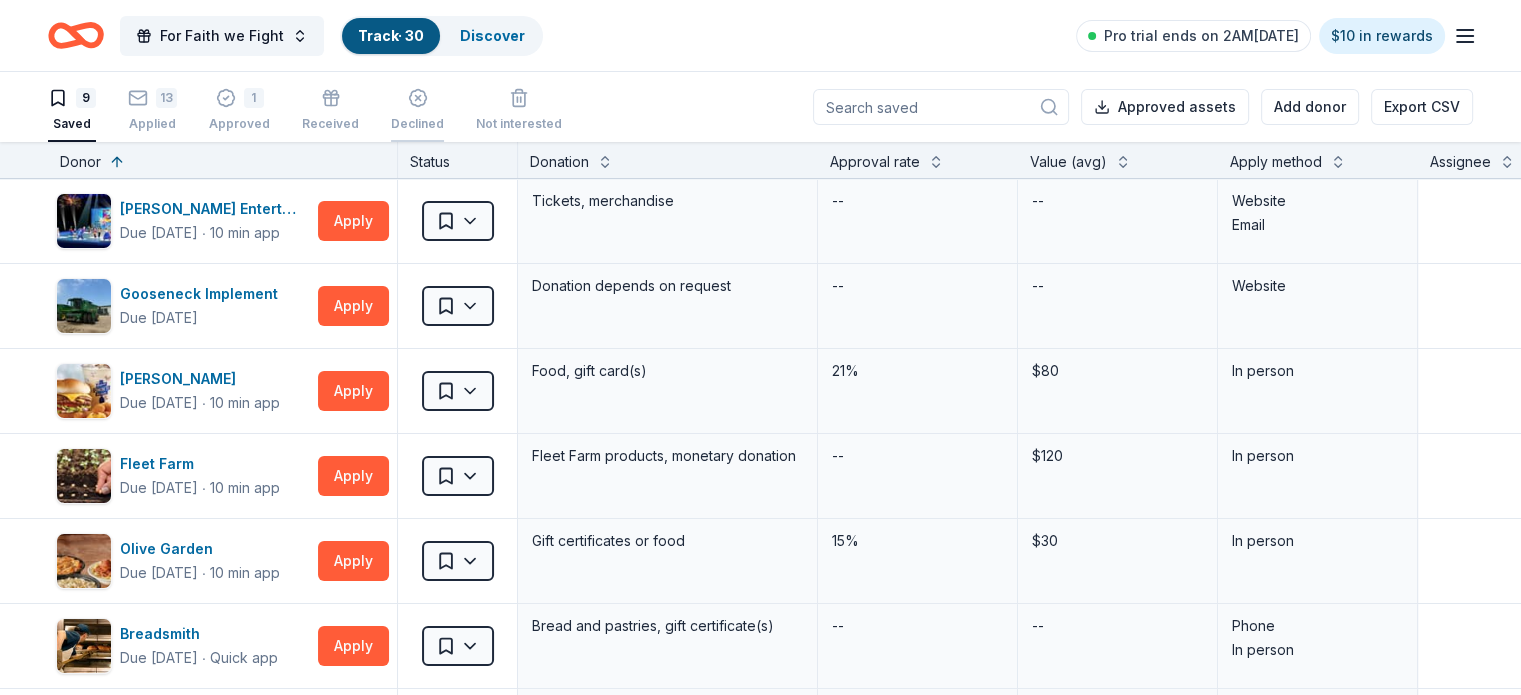 click on "Declined" at bounding box center [417, 113] 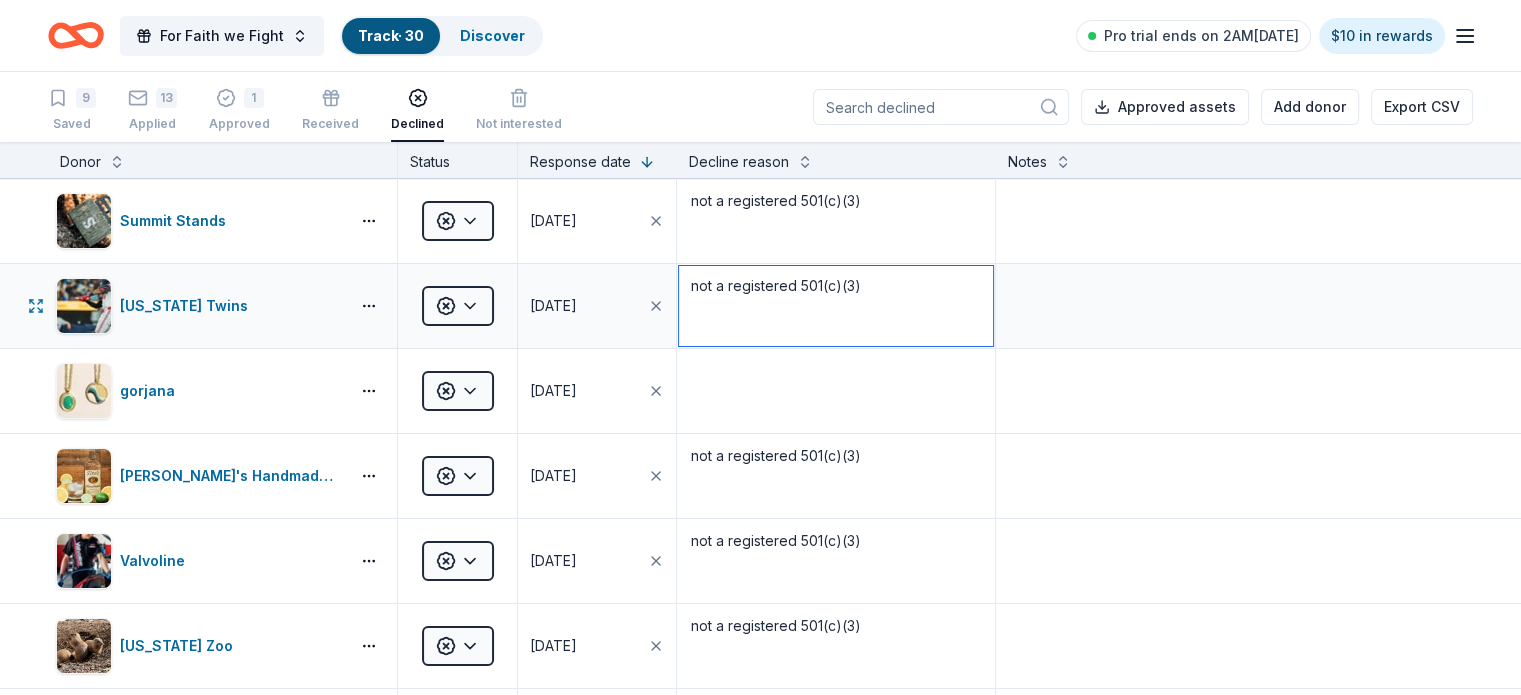 drag, startPoint x: 896, startPoint y: 304, endPoint x: 712, endPoint y: 303, distance: 184.00272 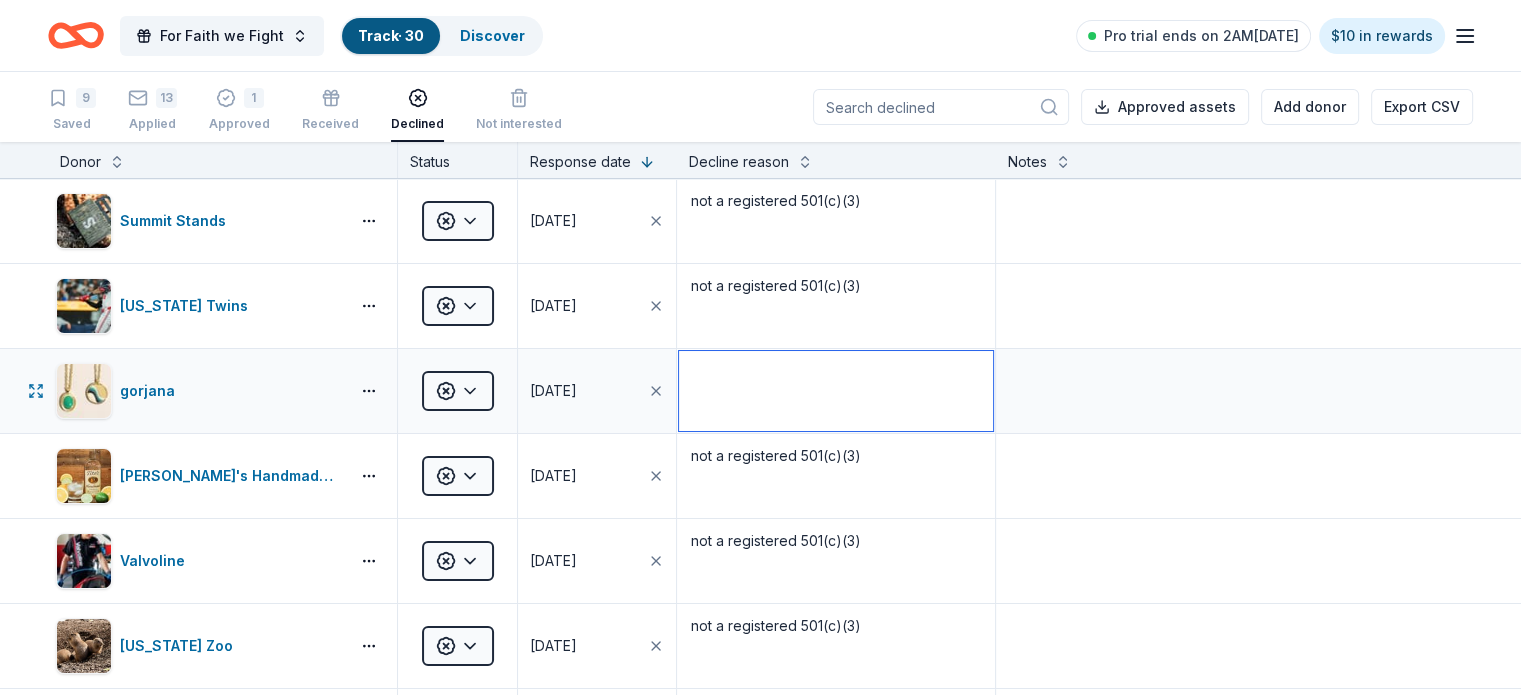 click at bounding box center [835, 391] 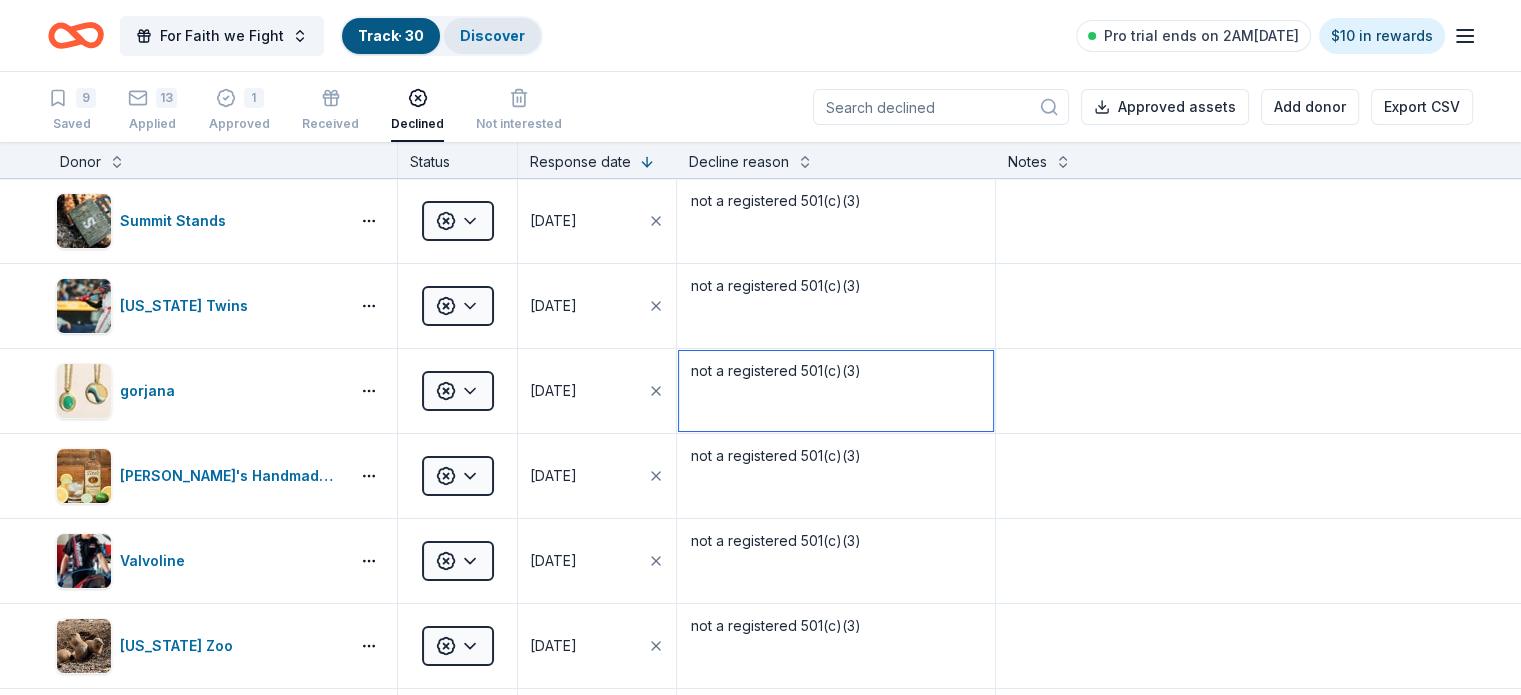 type on "not a registered 501(c)(3)" 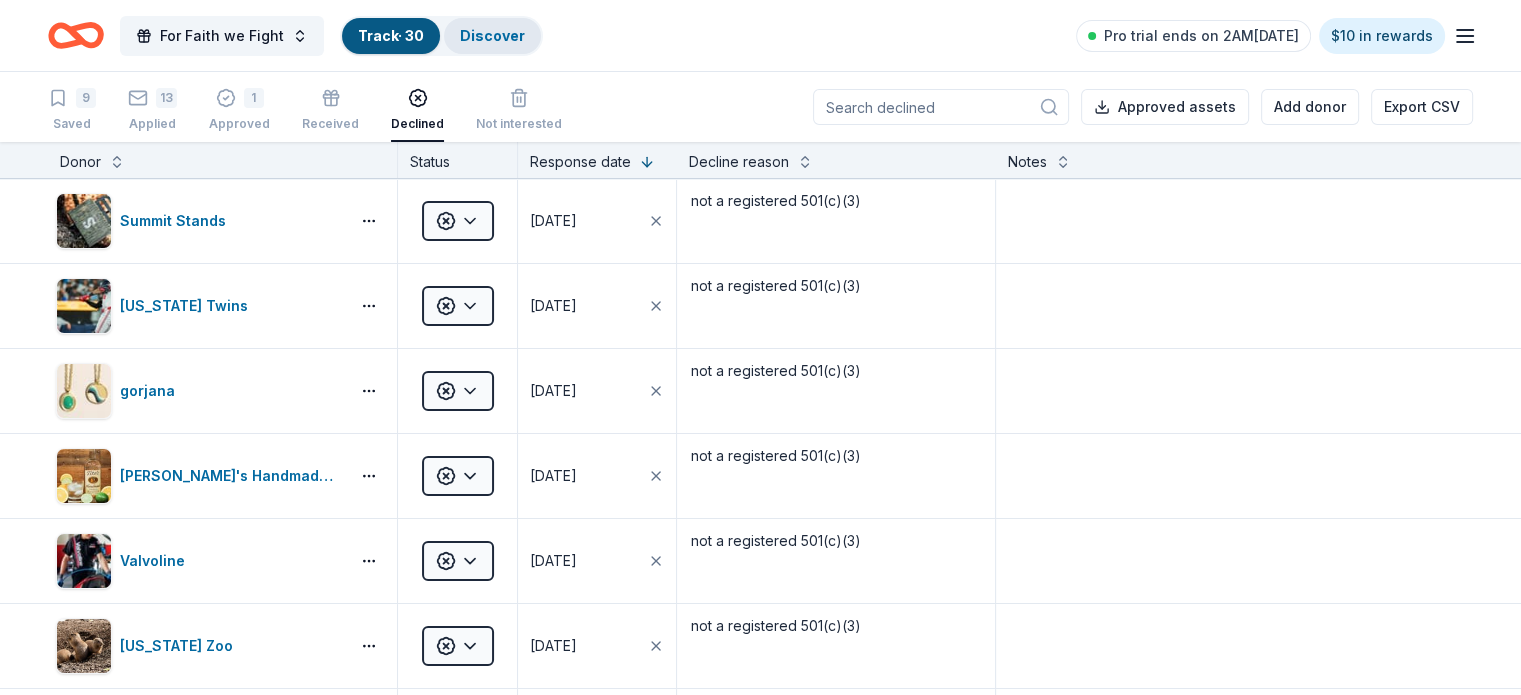 click on "Discover" at bounding box center [492, 35] 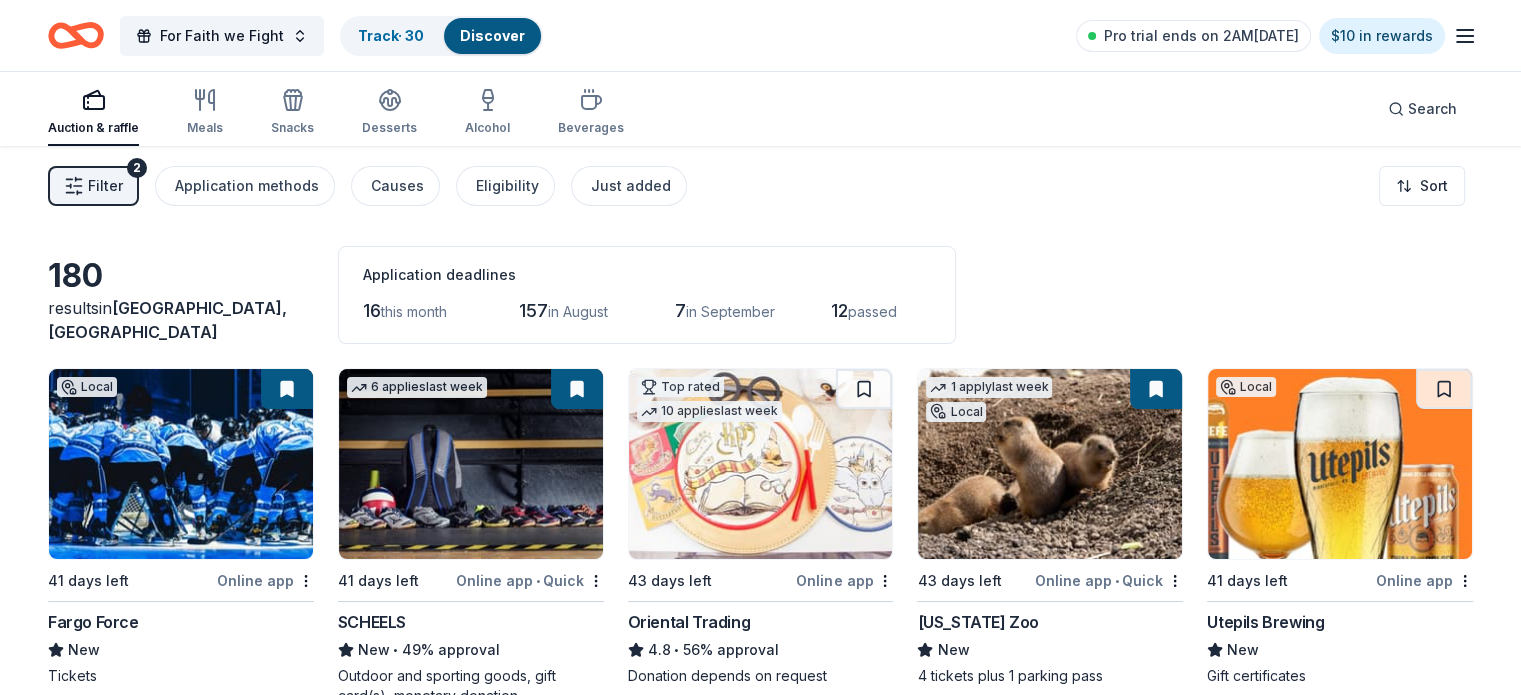 click on "16" at bounding box center (372, 310) 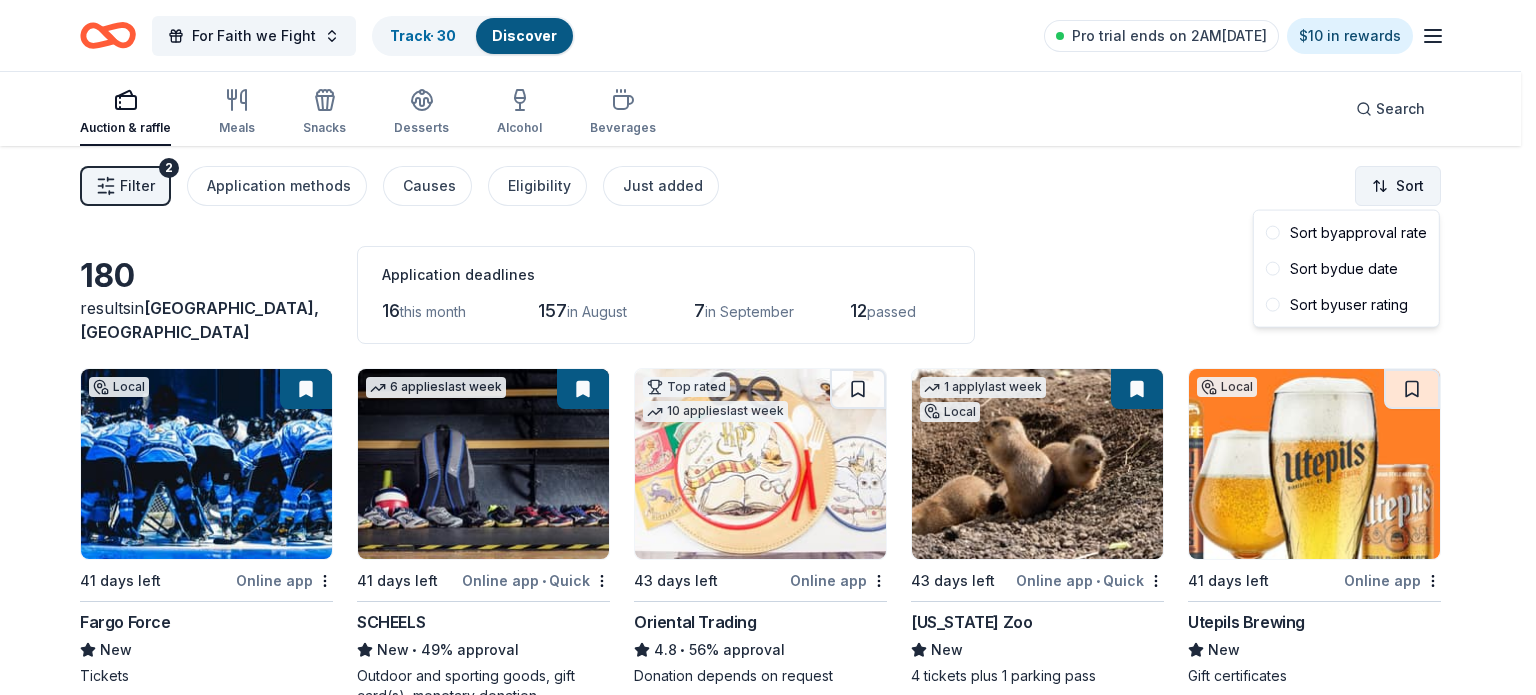 click on "For Faith we Fight Track  · 30 Discover Pro trial ends on 2AM[DATE] $10 in rewards Auction & raffle Meals Snacks Desserts Alcohol Beverages Search Filter 2 Application methods Causes Eligibility Just added Sort 180 results  in  [GEOGRAPHIC_DATA], [GEOGRAPHIC_DATA] Application deadlines 16  this month 157  in [DATE]  in [DATE]  passed Local 41 days left Online app Fargo Force New Tickets 6   applies  last week 41 days left Online app • Quick SCHEELS New • 49% approval Outdoor and sporting goods, gift card(s), monetary donation Top rated 10   applies  last week 43 days left Online app Oriental Trading 4.8 • 56% approval Donation depends on request 1   apply  last week Local 43 days left Online app • Quick [US_STATE] Zoo New 4 tickets plus 1 parking pass Local 41 days left Online app Utepils Brewing New Gift certificates Top rated 10   applies  last week 15  days left Online app Total Wine 5.0 • 75% approval Top rated 24   applies  last week 41 days left Online app • Quick BarkBox 5.0 • 69% approval 1   apply Local" at bounding box center (768, 347) 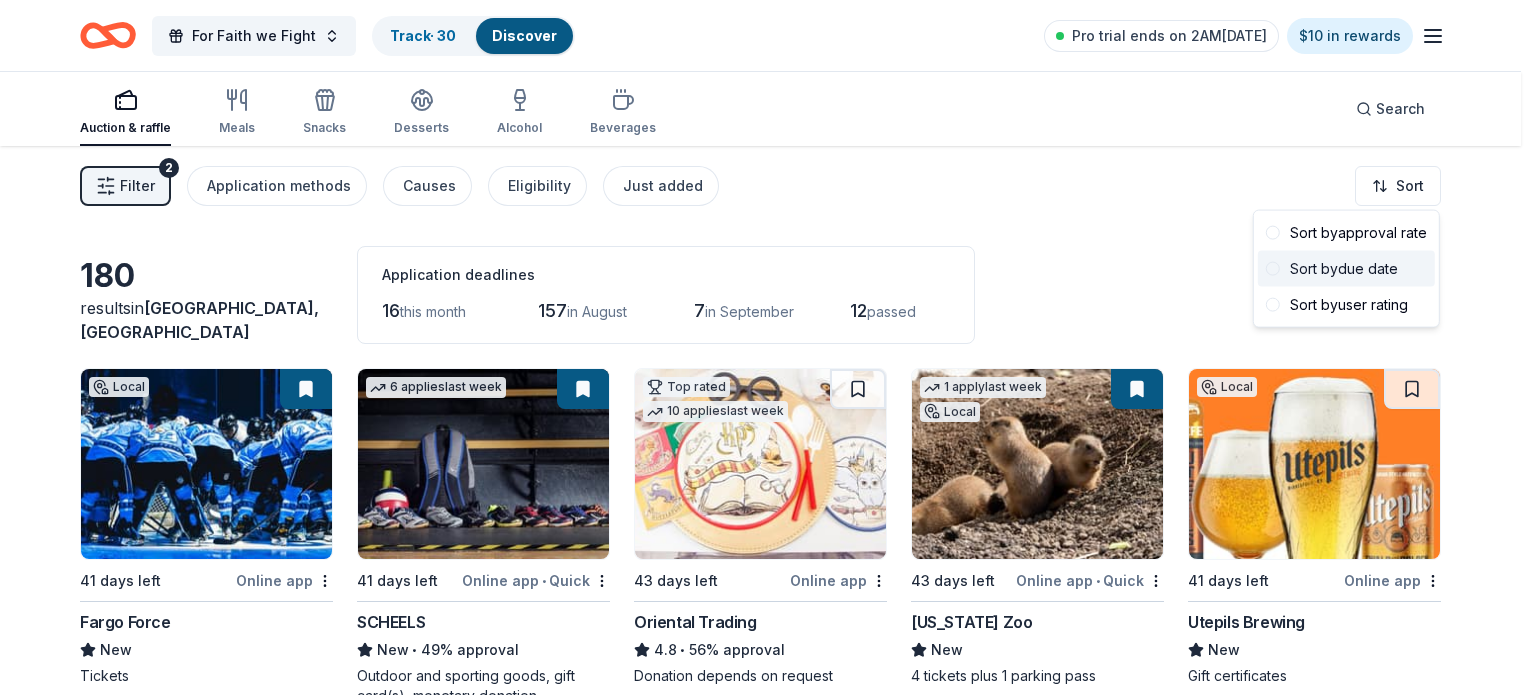 click on "Sort by  due date" at bounding box center (1346, 269) 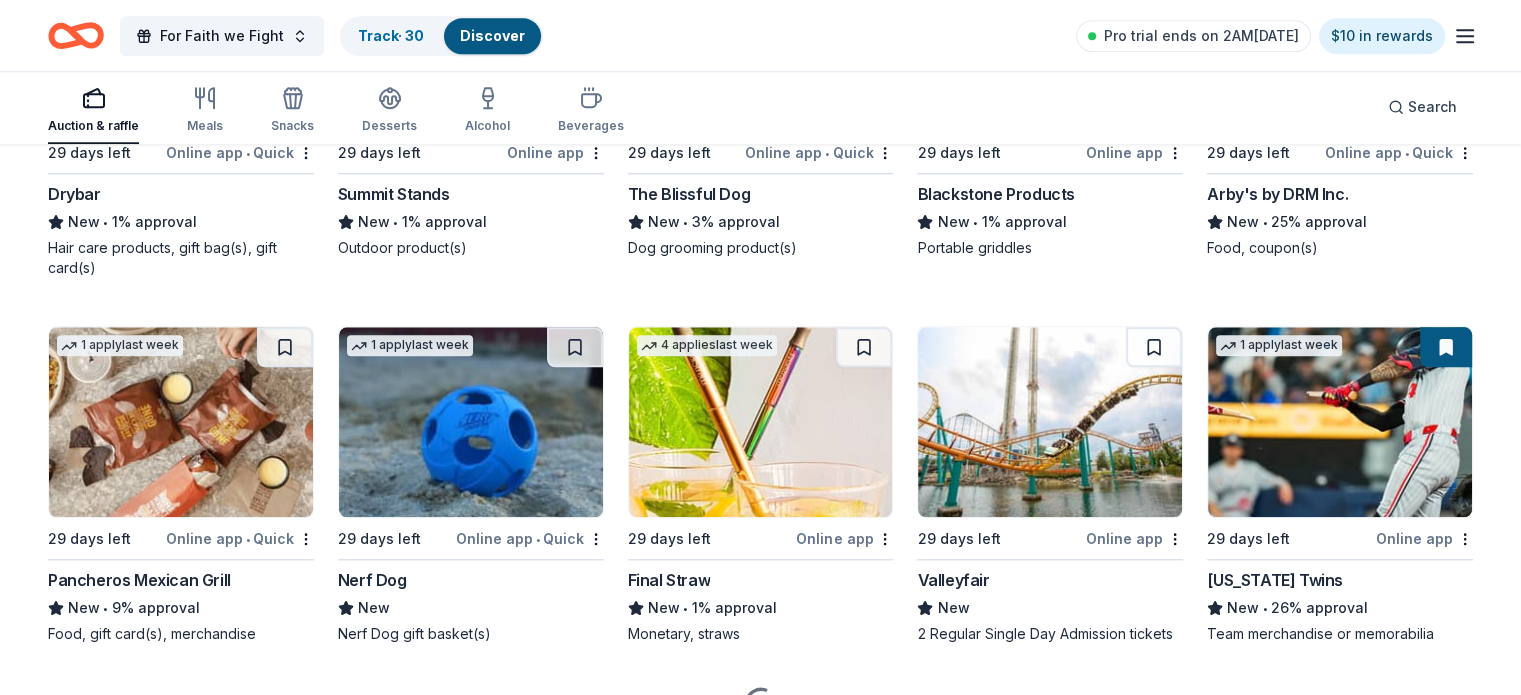 scroll, scrollTop: 2023, scrollLeft: 0, axis: vertical 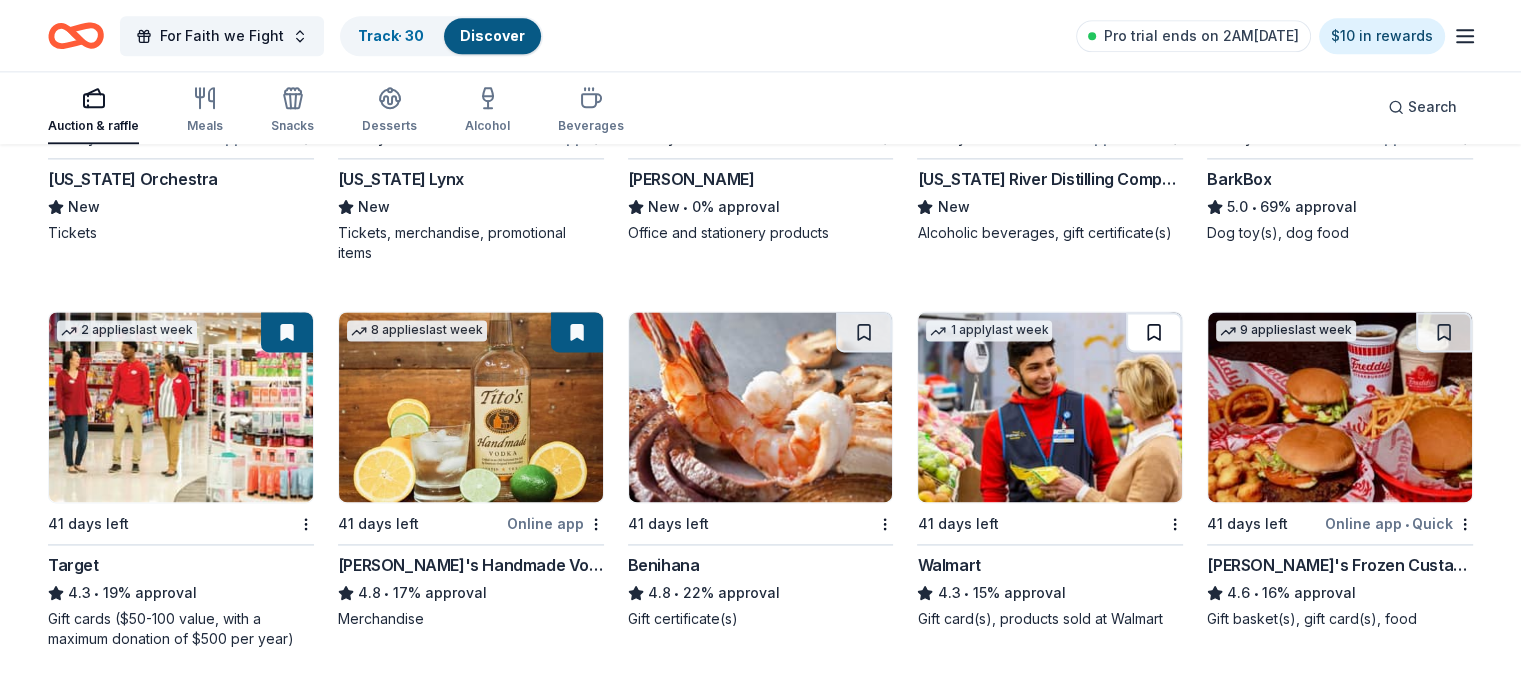 click at bounding box center (1154, 332) 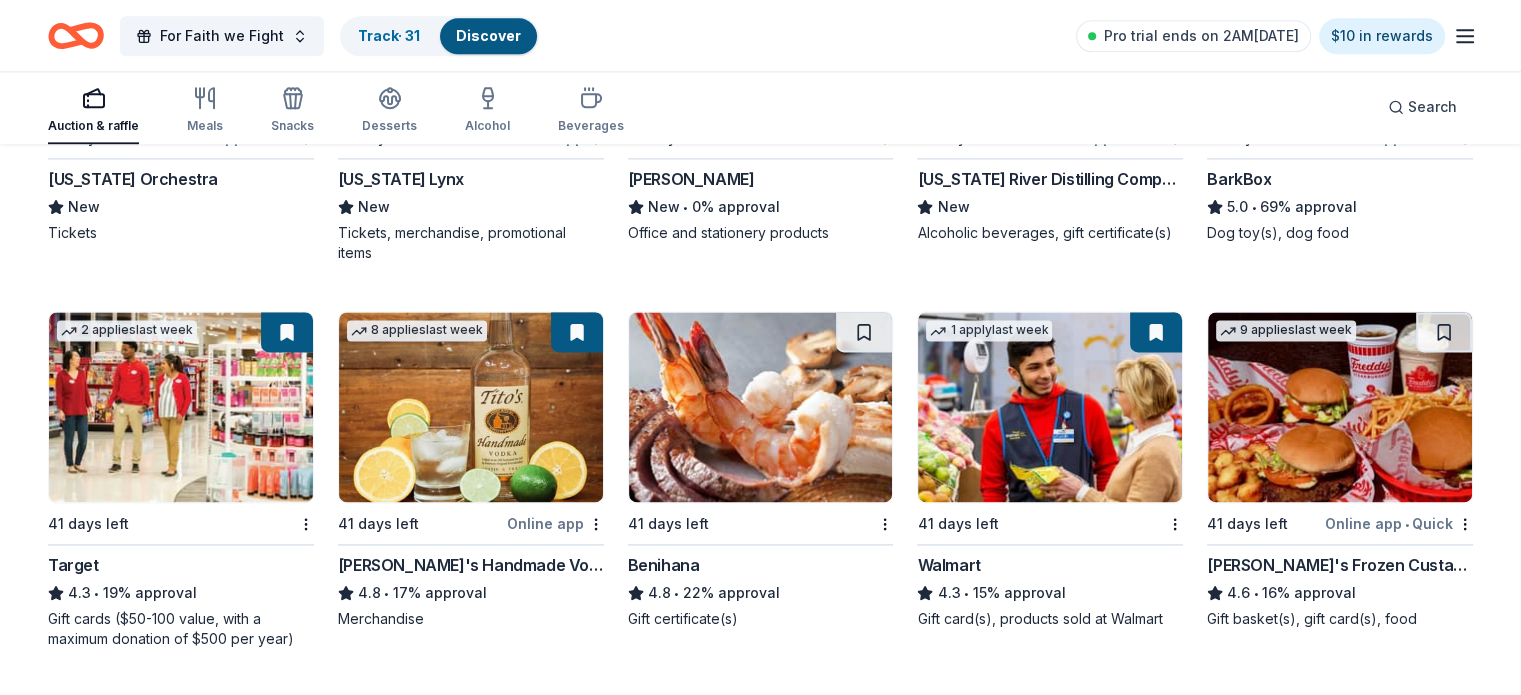 click at bounding box center [1050, 407] 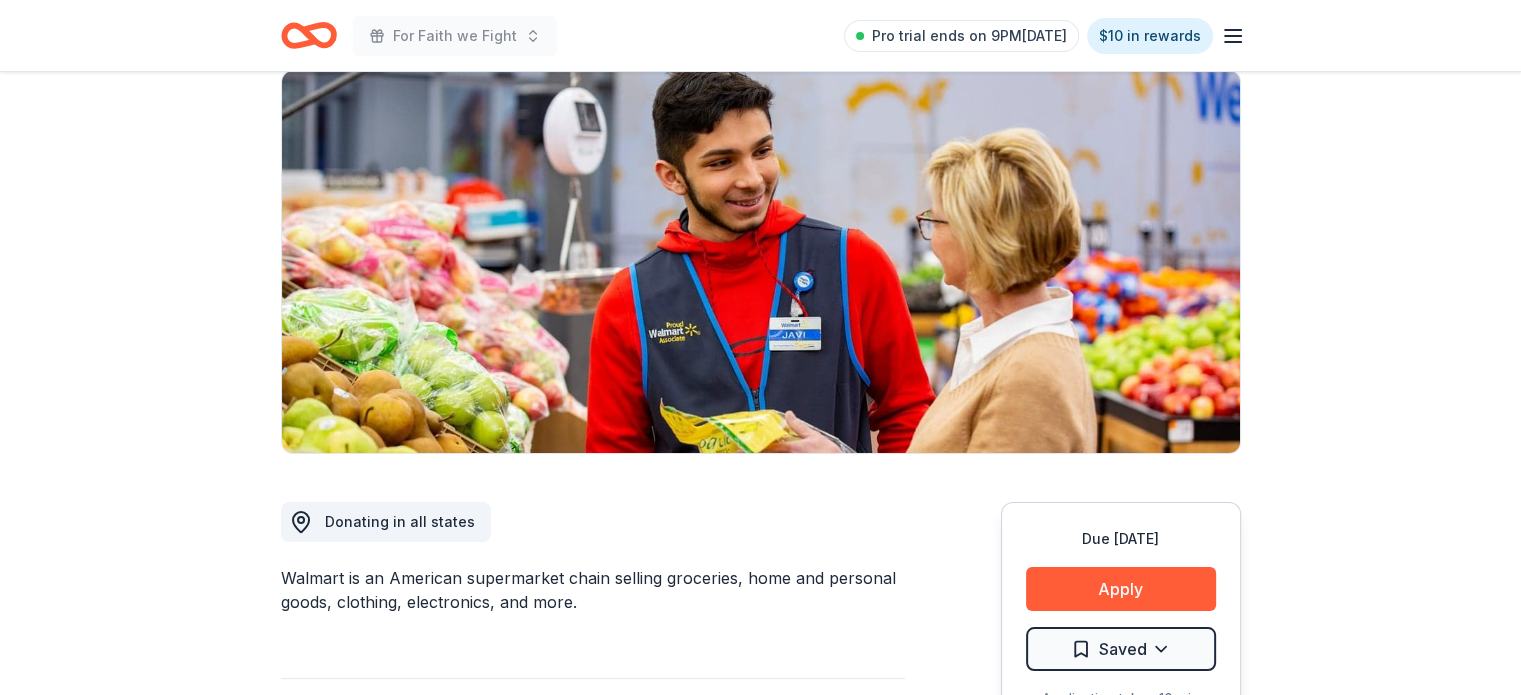 scroll, scrollTop: 131, scrollLeft: 0, axis: vertical 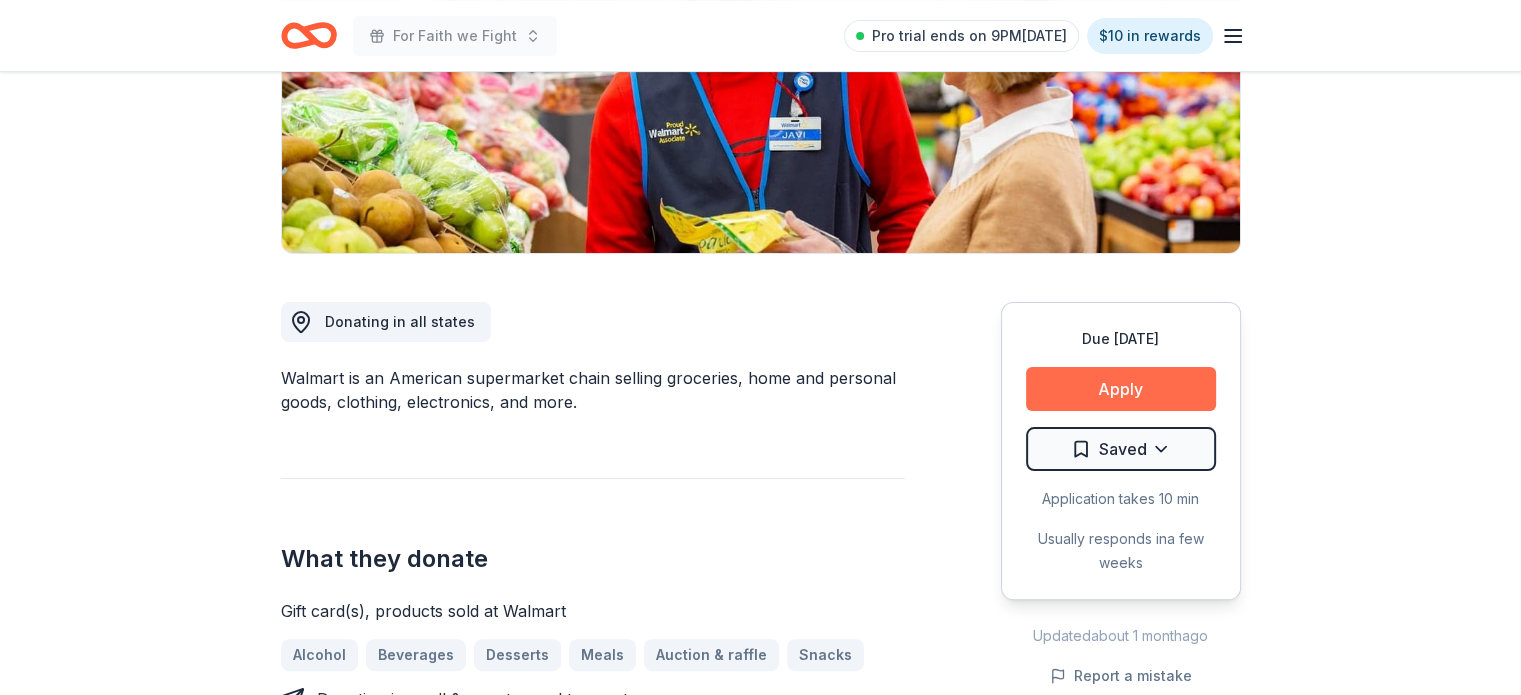 click on "Apply" at bounding box center [1121, 389] 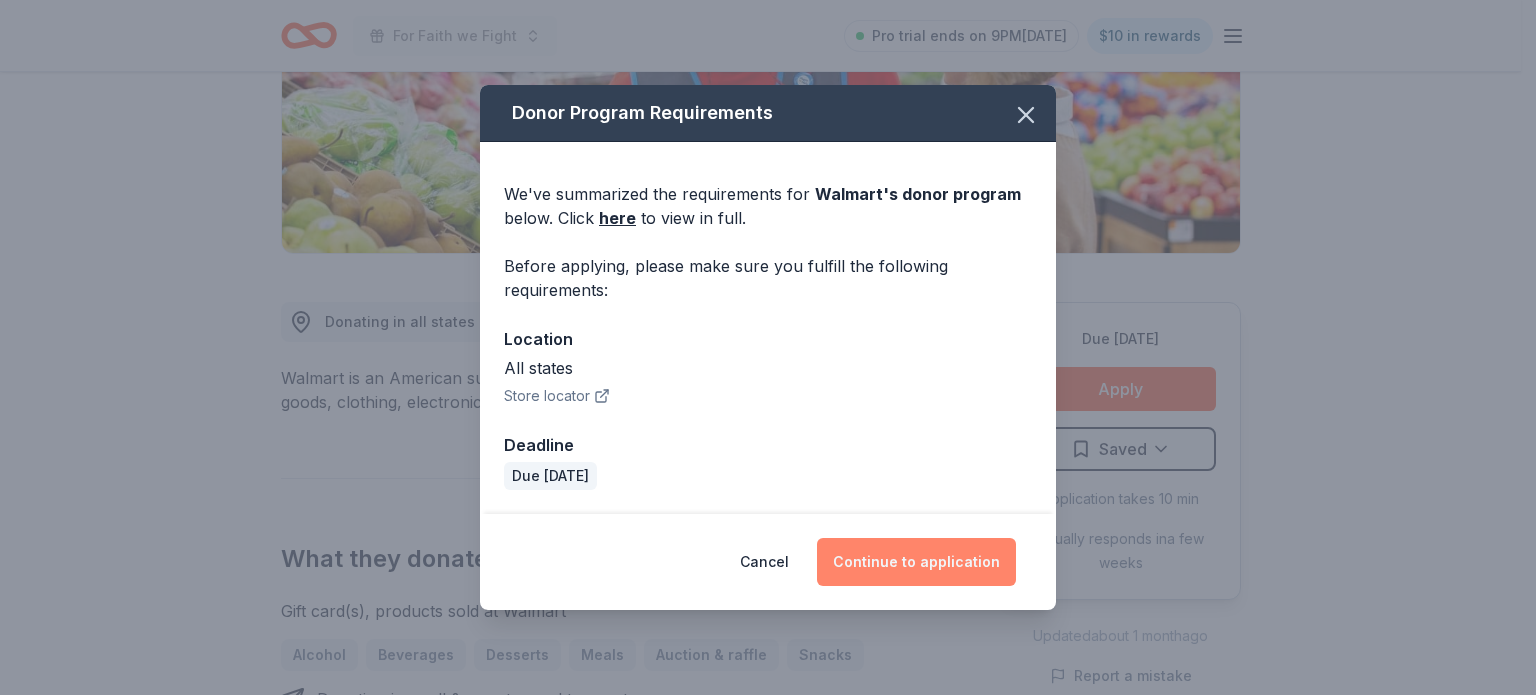 click on "Continue to application" at bounding box center [916, 562] 